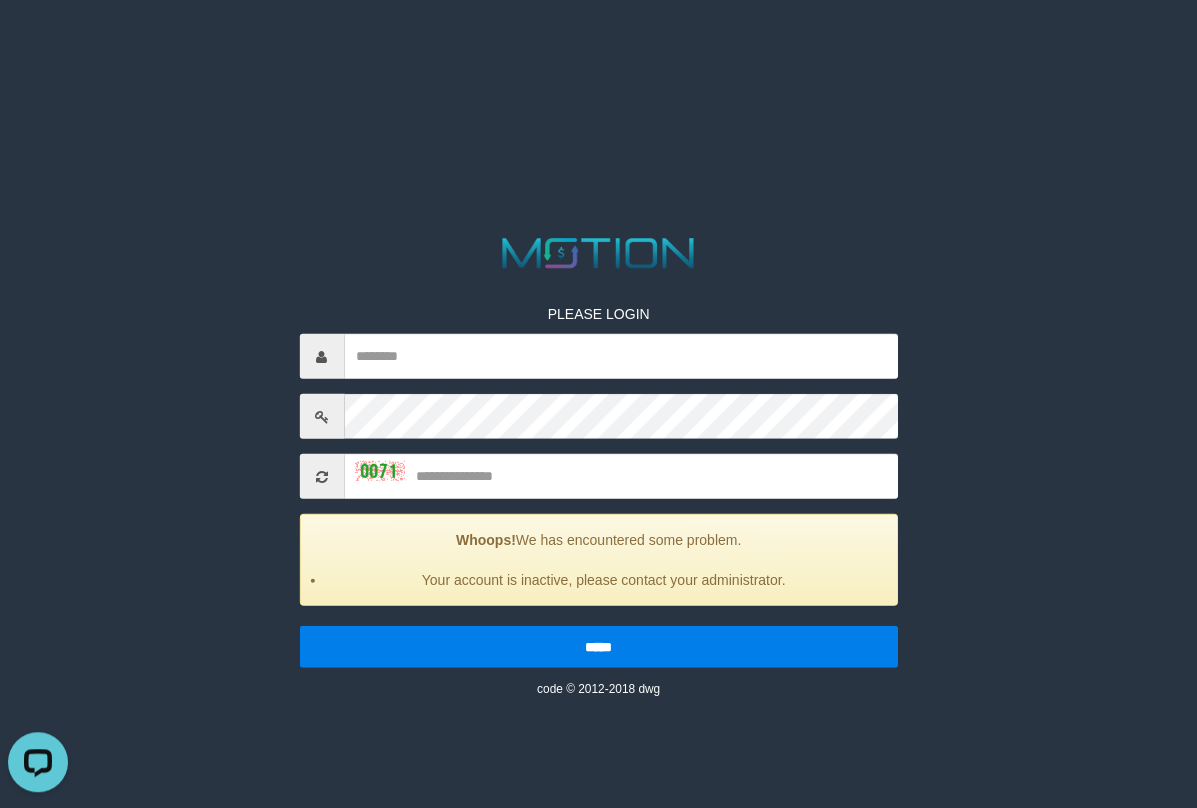 scroll, scrollTop: 0, scrollLeft: 0, axis: both 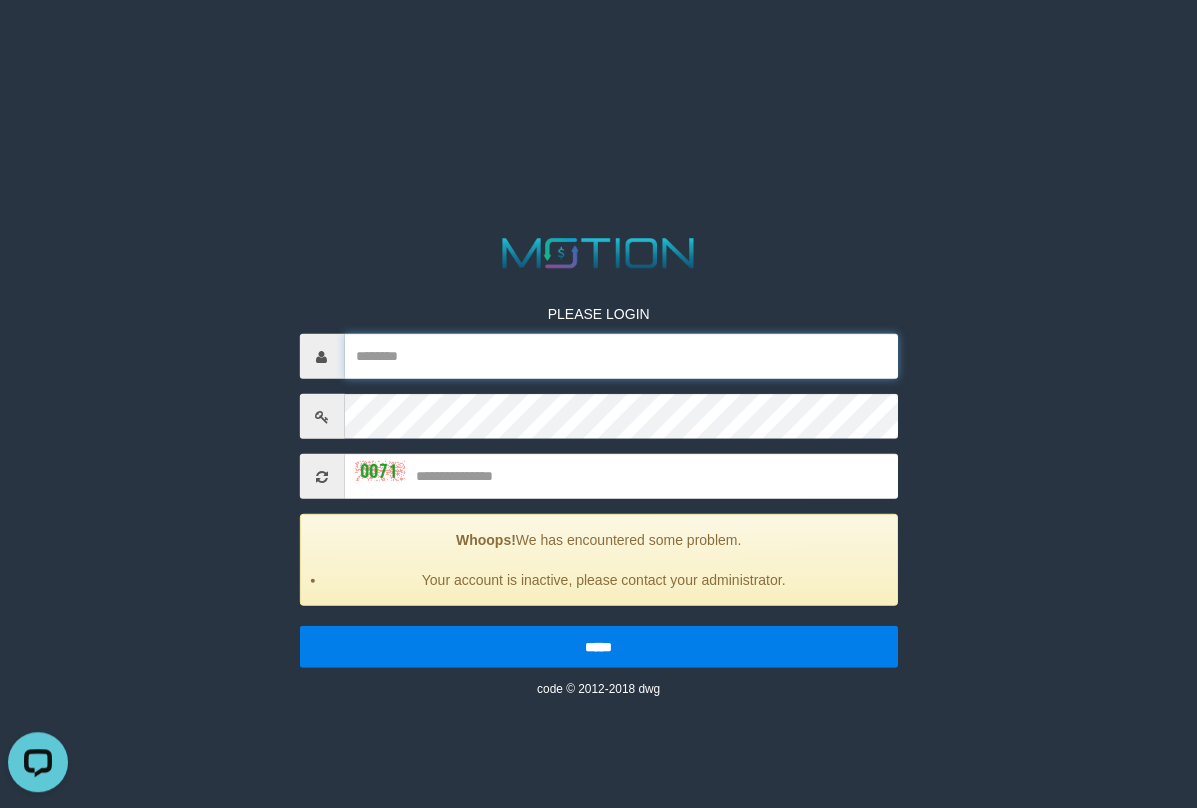 click at bounding box center [621, 356] 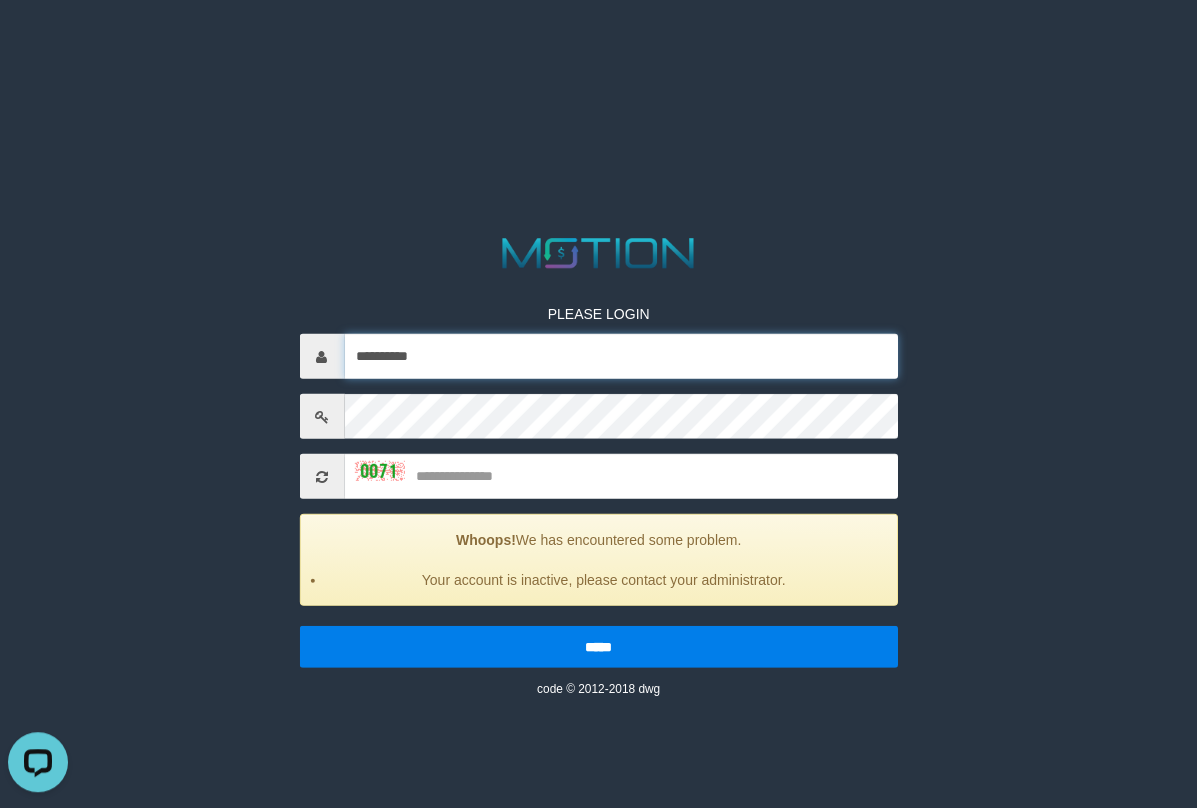 type on "**********" 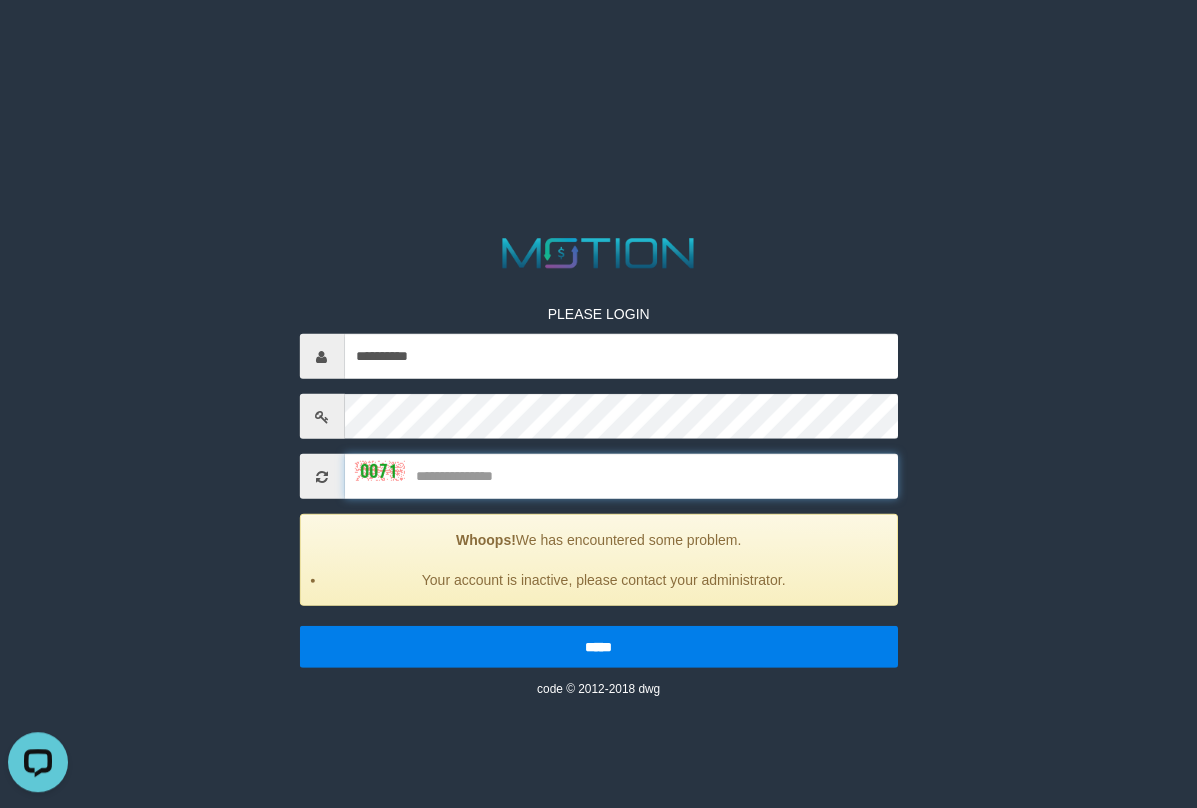 click at bounding box center (621, 476) 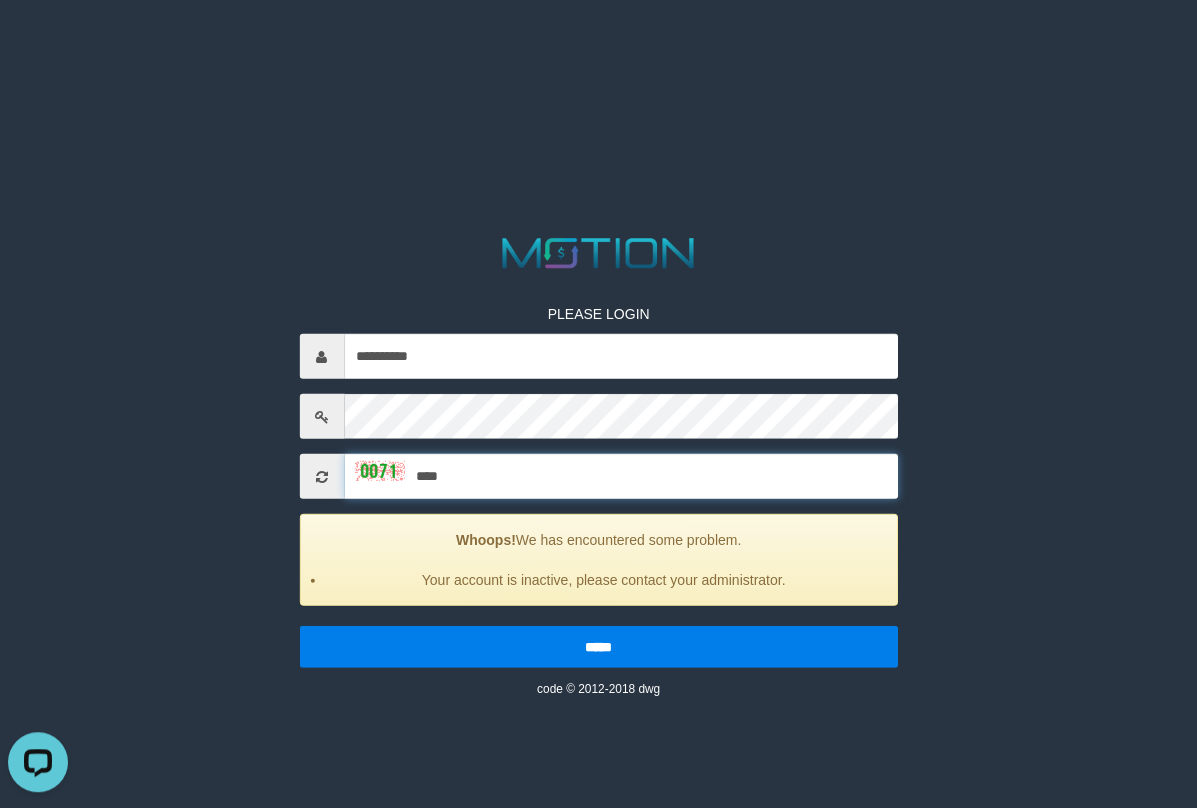 type on "****" 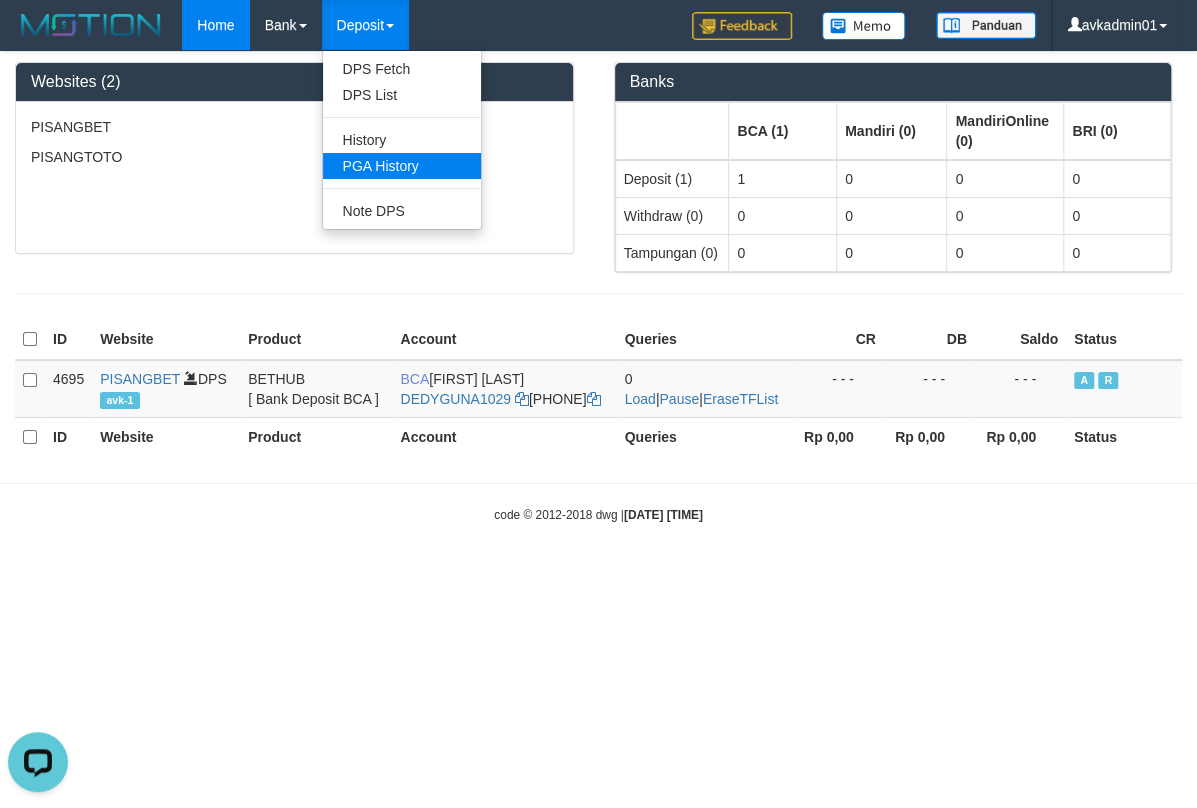 scroll, scrollTop: 0, scrollLeft: 0, axis: both 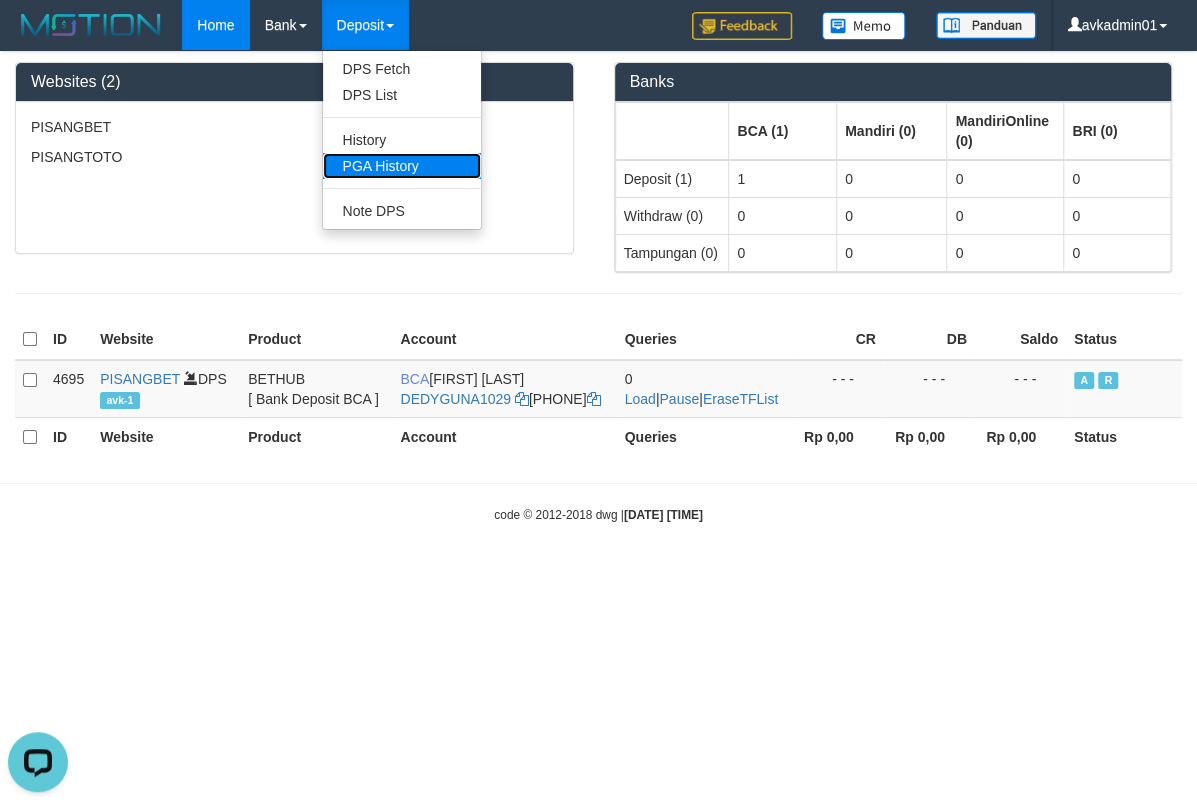 click on "PGA History" at bounding box center (402, 166) 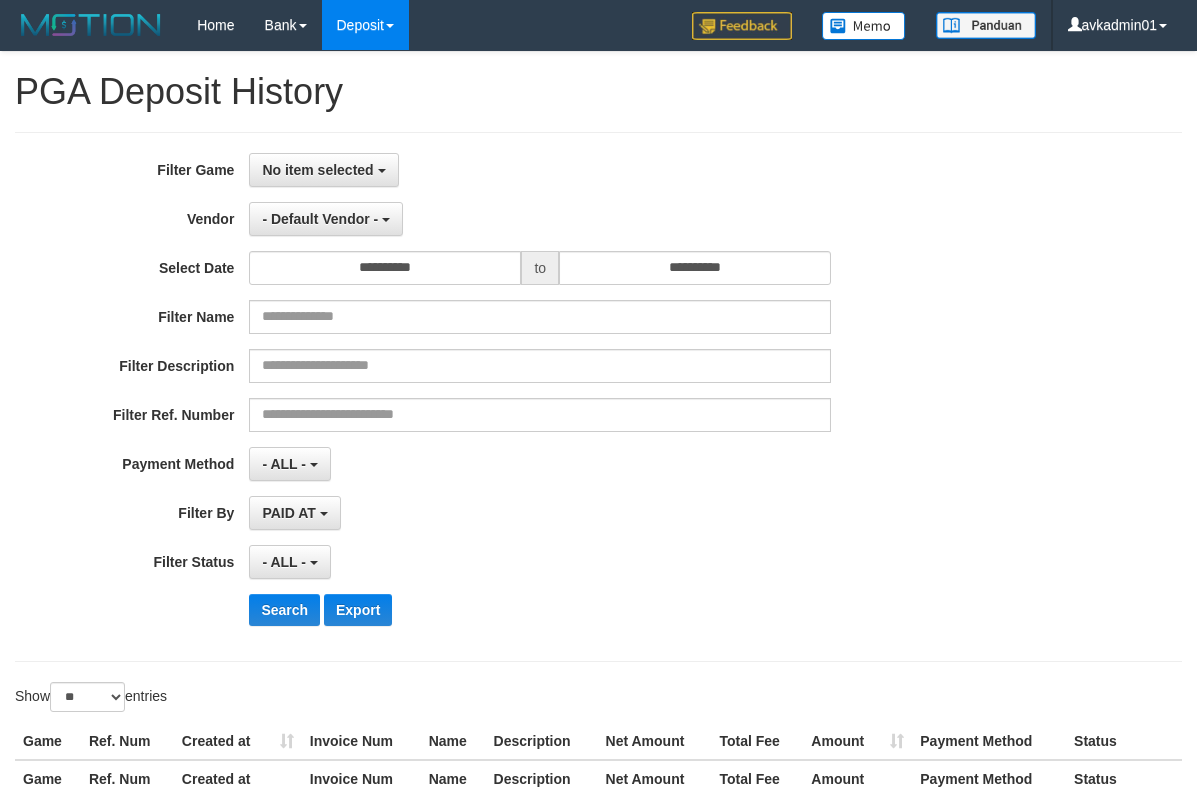 select 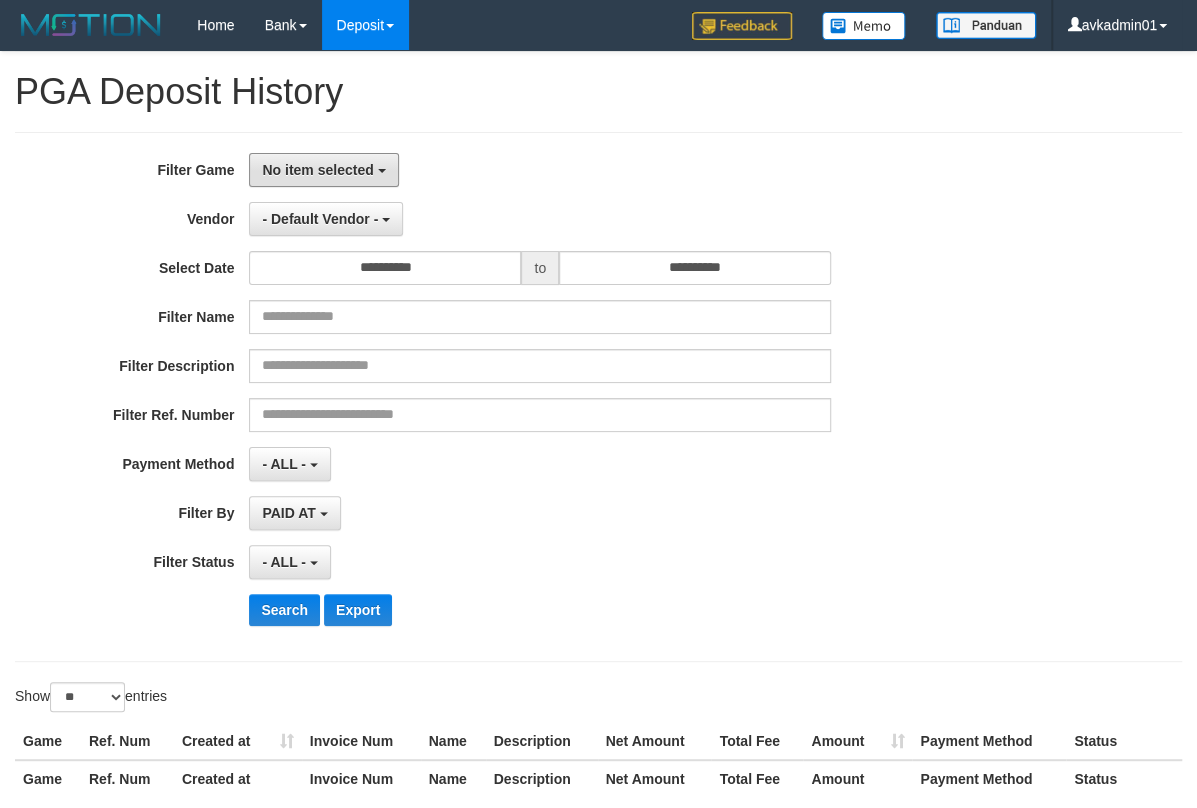 click on "No item selected" at bounding box center [323, 170] 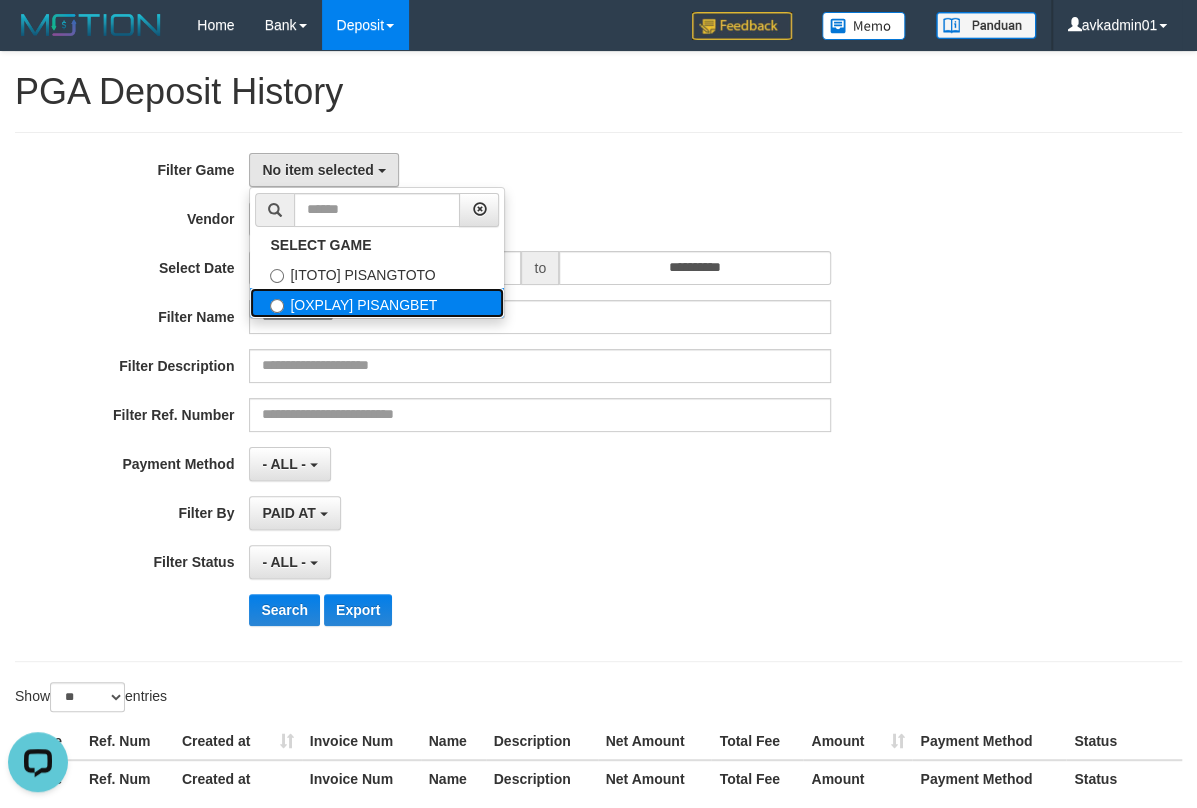 click on "[OXPLAY] PISANGBET" at bounding box center (377, 303) 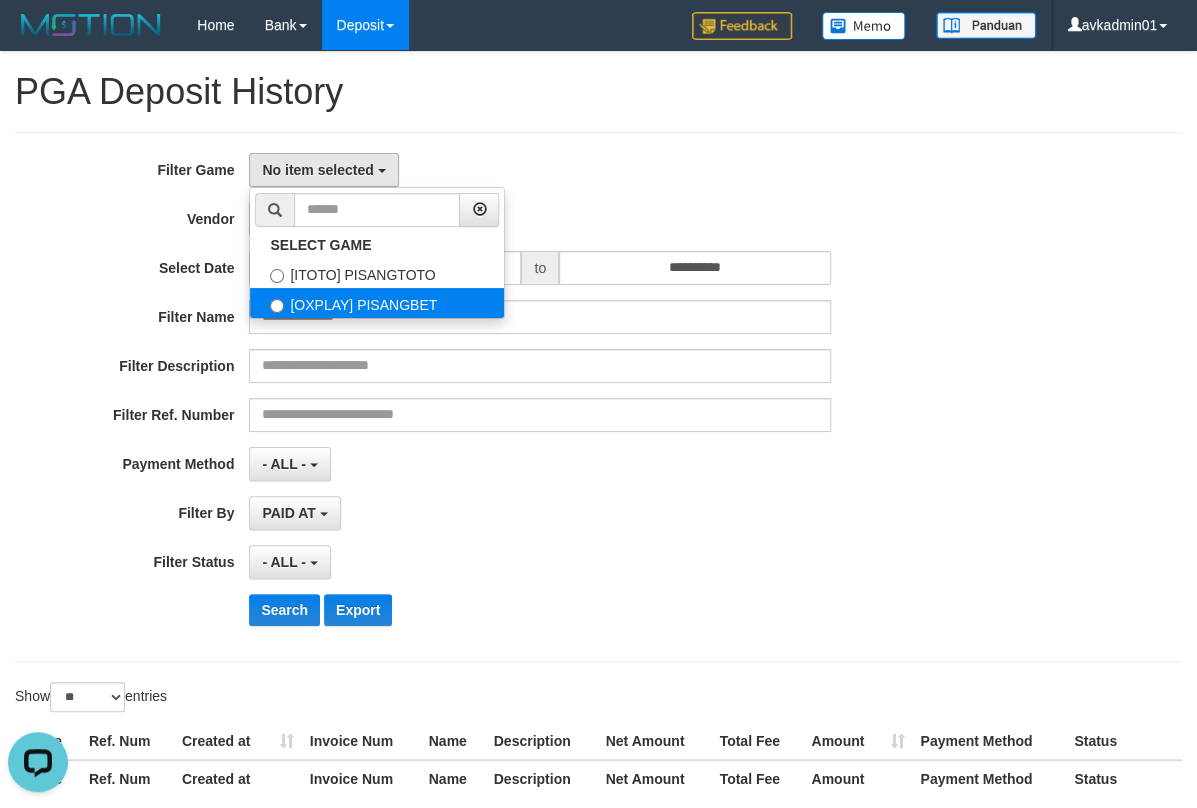 select on "***" 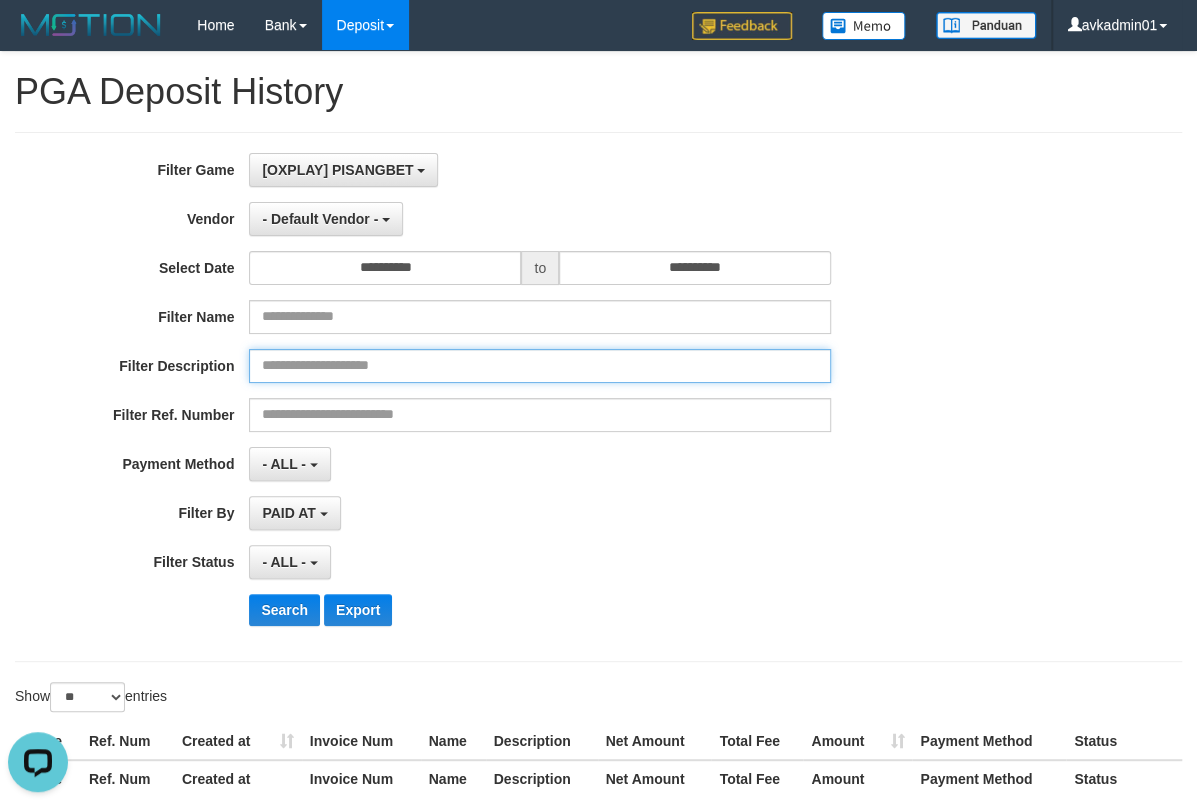 click at bounding box center (540, 366) 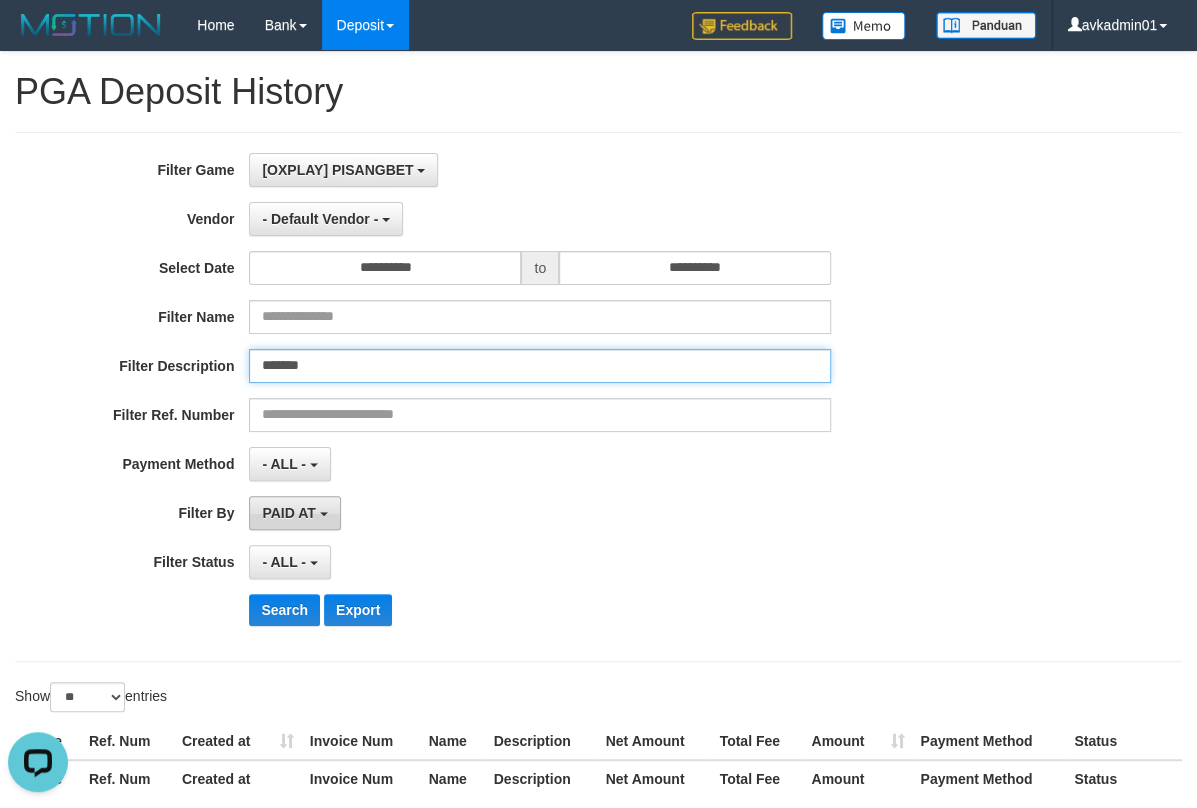 type on "*******" 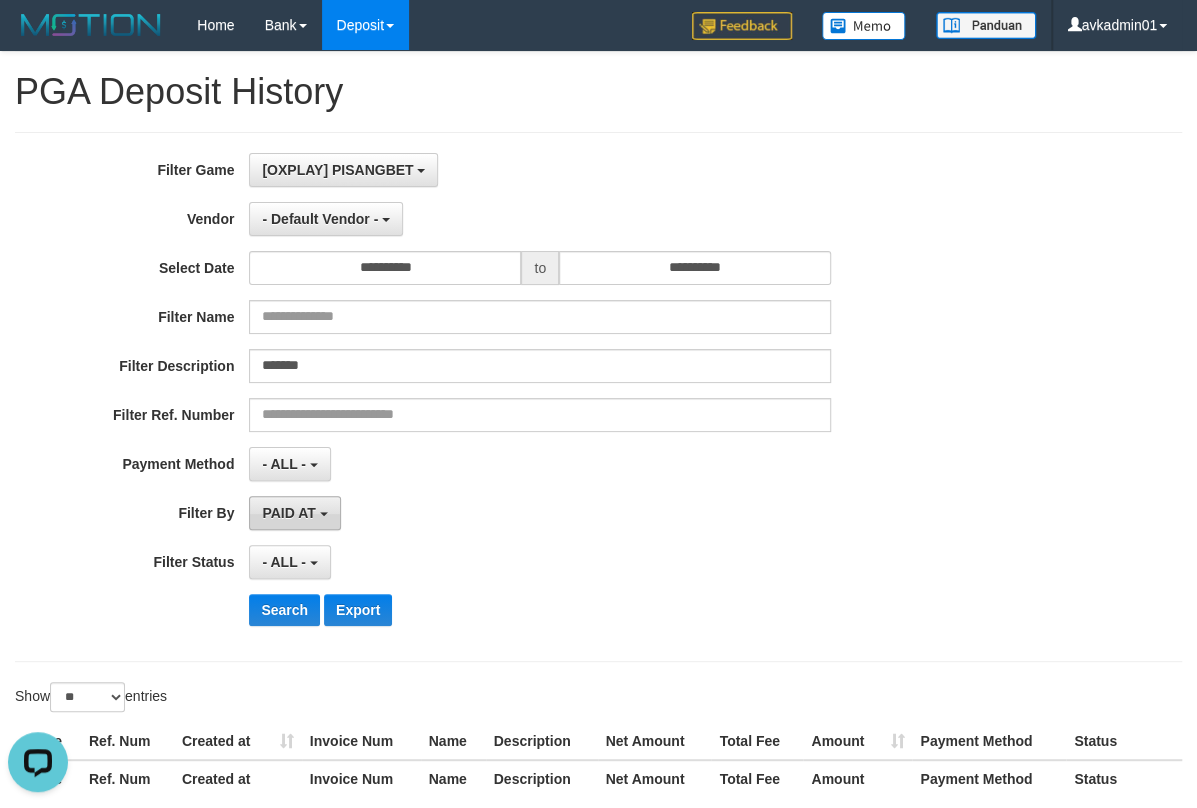 click on "PAID AT" at bounding box center [294, 513] 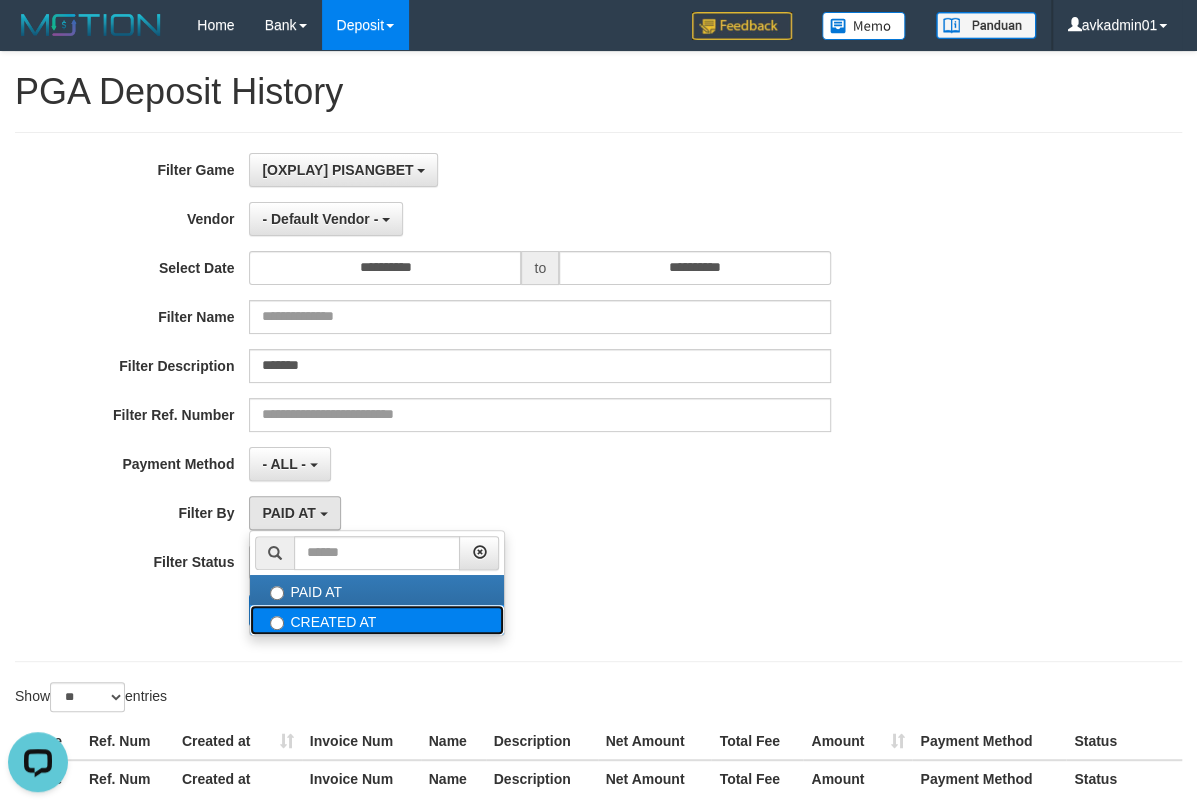 click on "CREATED AT" at bounding box center [377, 620] 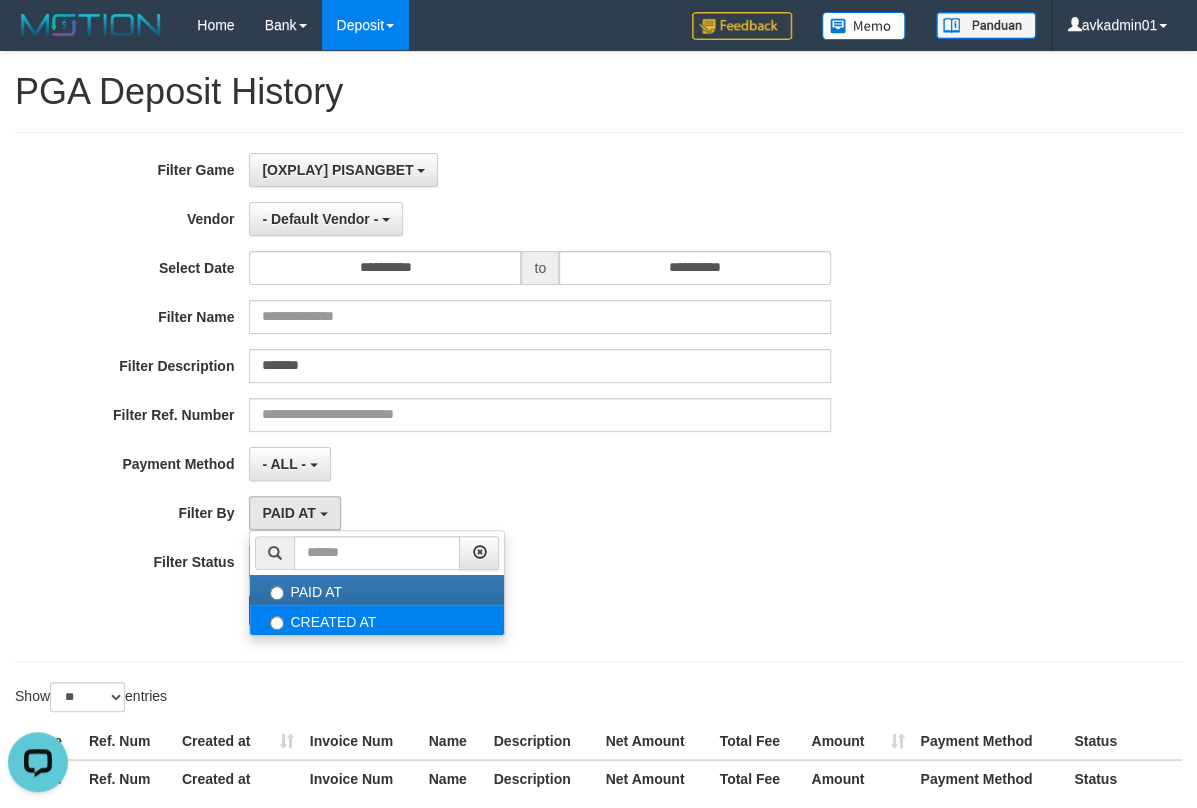 select on "*" 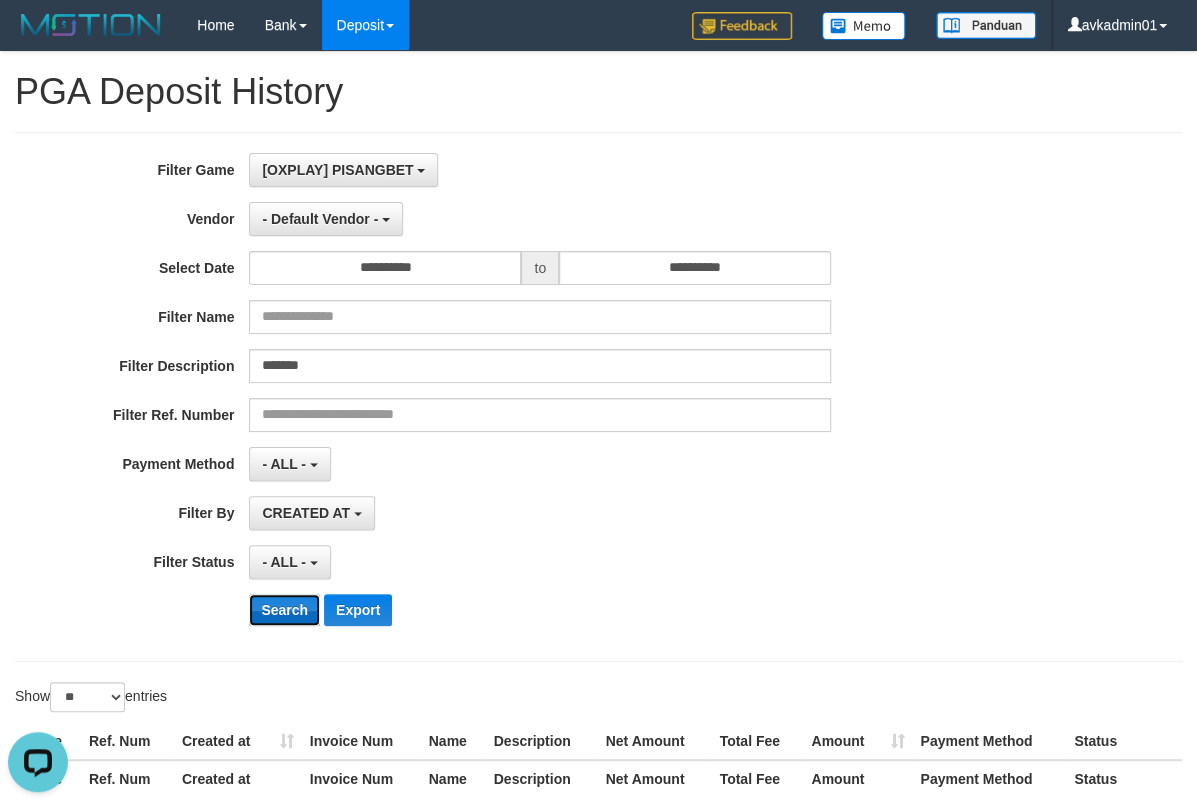 click on "Search" at bounding box center [284, 610] 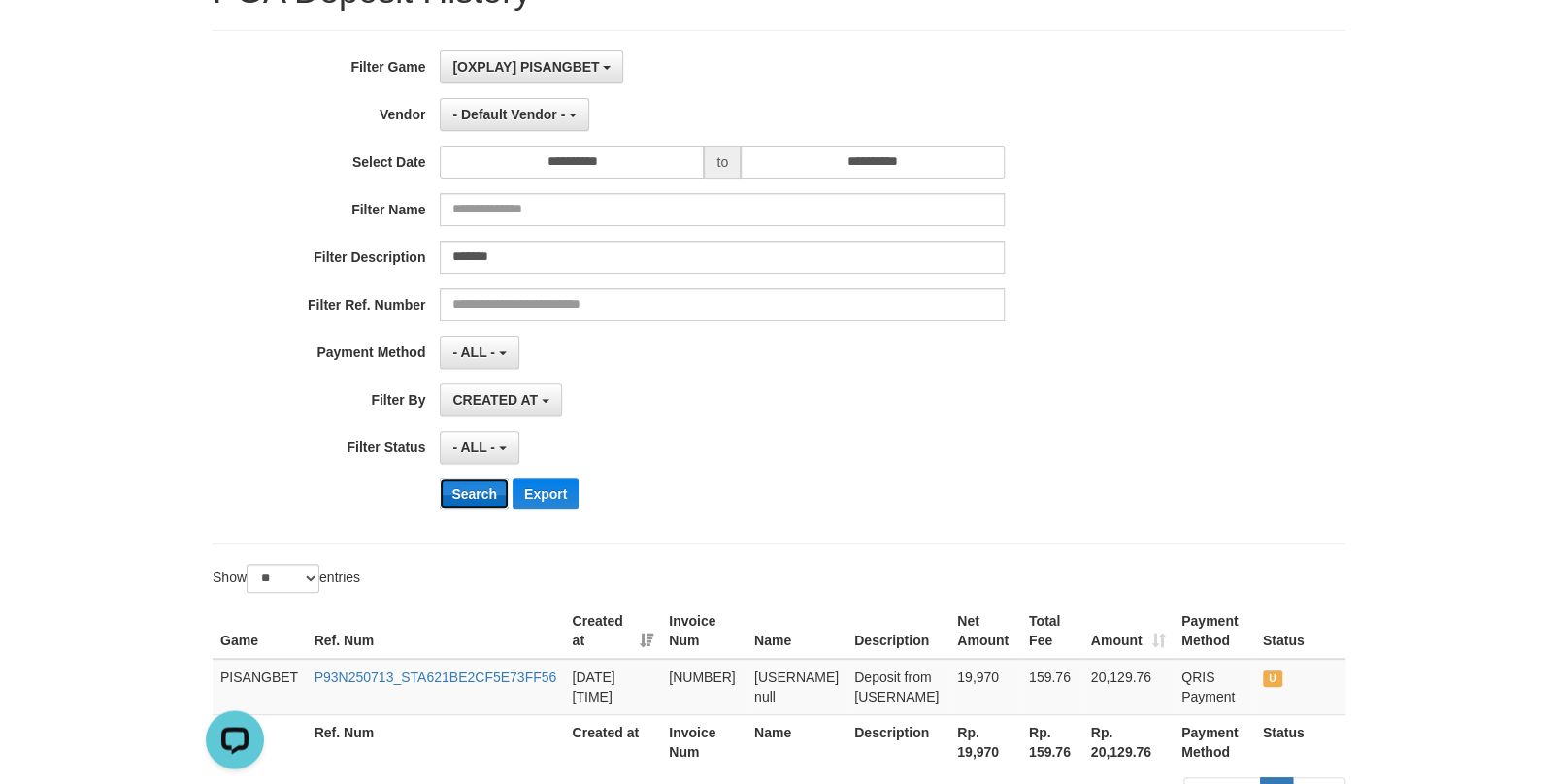 scroll, scrollTop: 142, scrollLeft: 0, axis: vertical 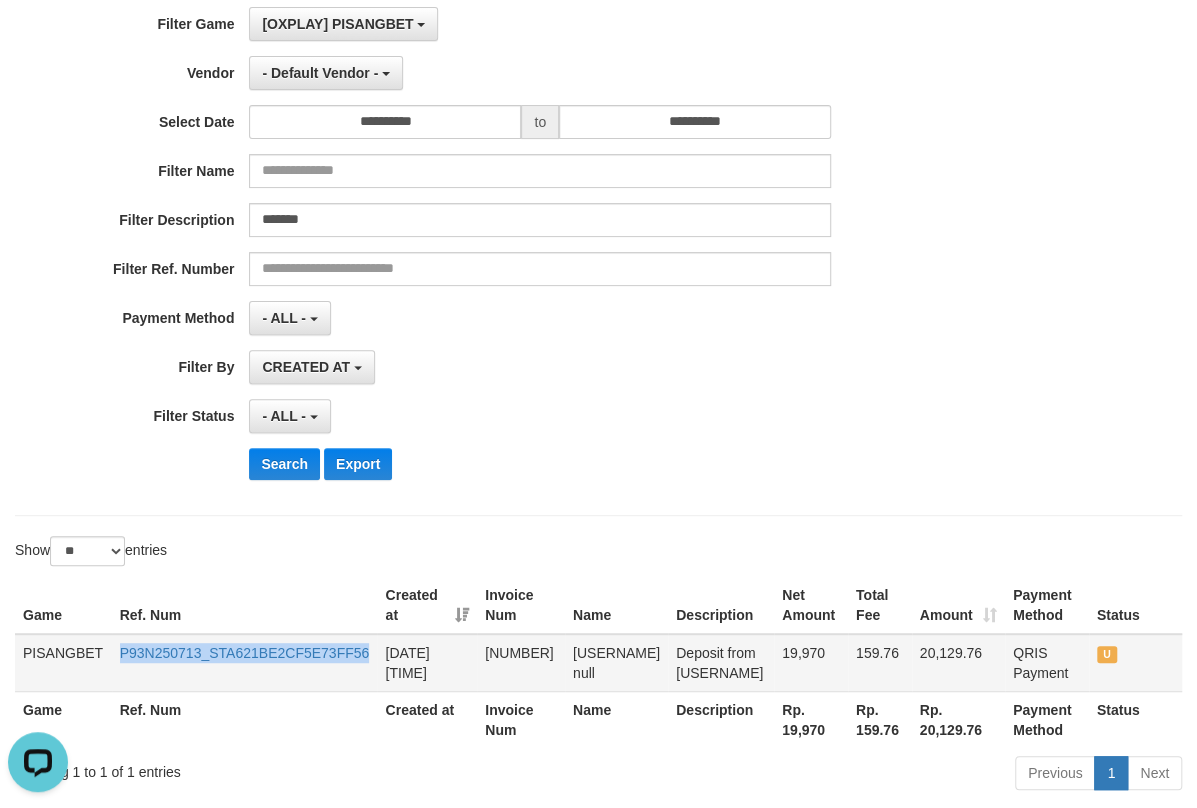 drag, startPoint x: 105, startPoint y: 678, endPoint x: 370, endPoint y: 680, distance: 265.00754 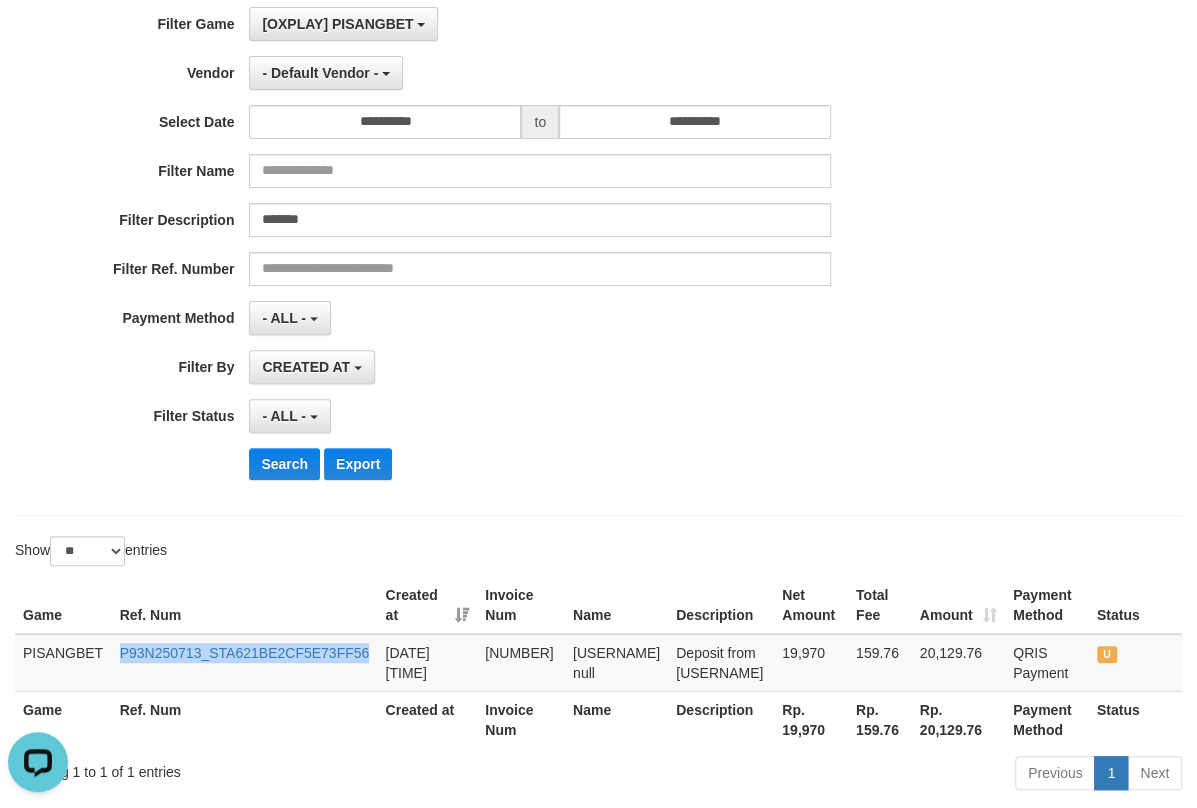 copy on "P93N250713_STA621BE2CF5E73FF56" 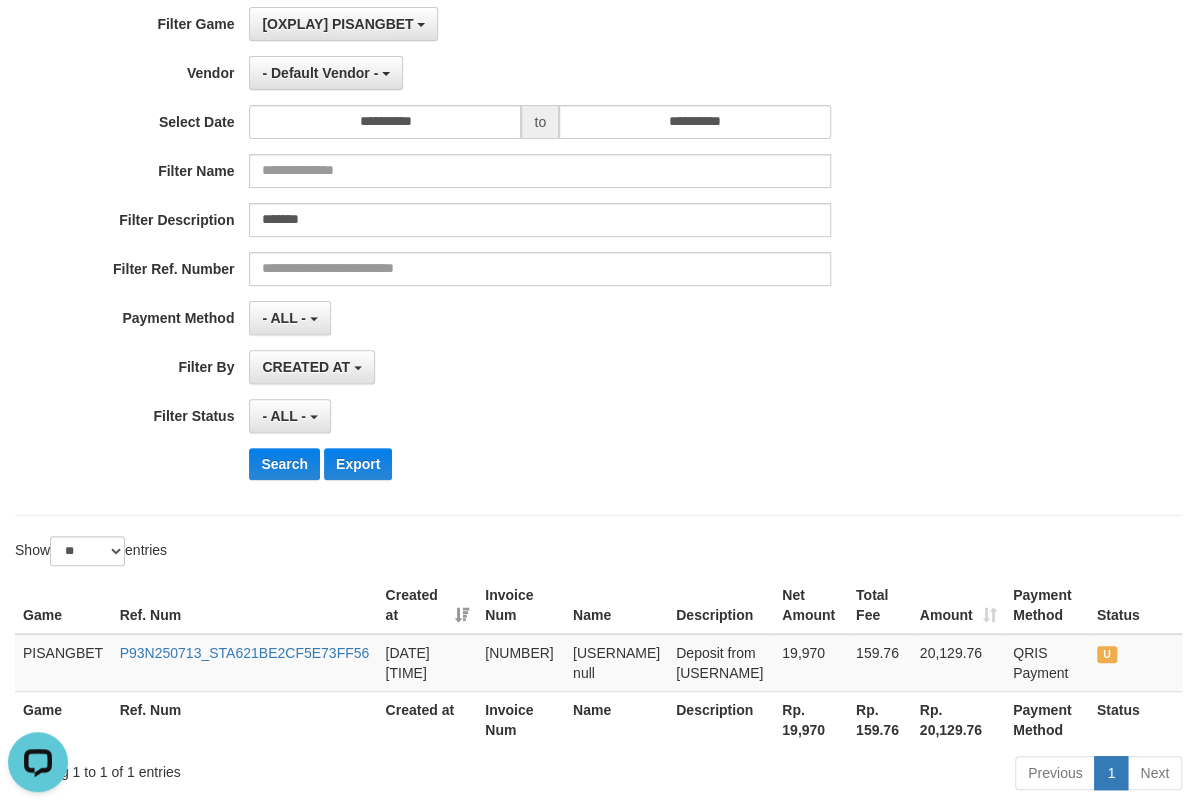 click on "**********" at bounding box center [598, 251] 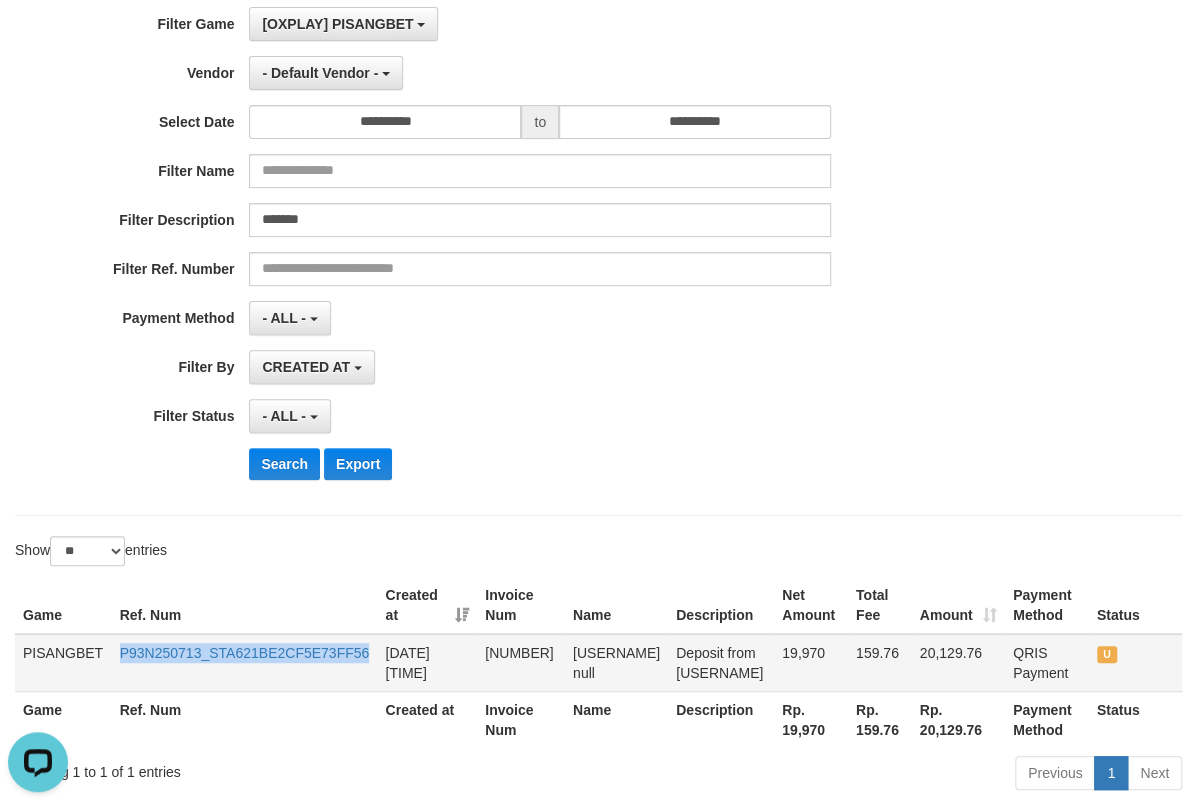 drag, startPoint x: 122, startPoint y: 670, endPoint x: 372, endPoint y: 663, distance: 250.09798 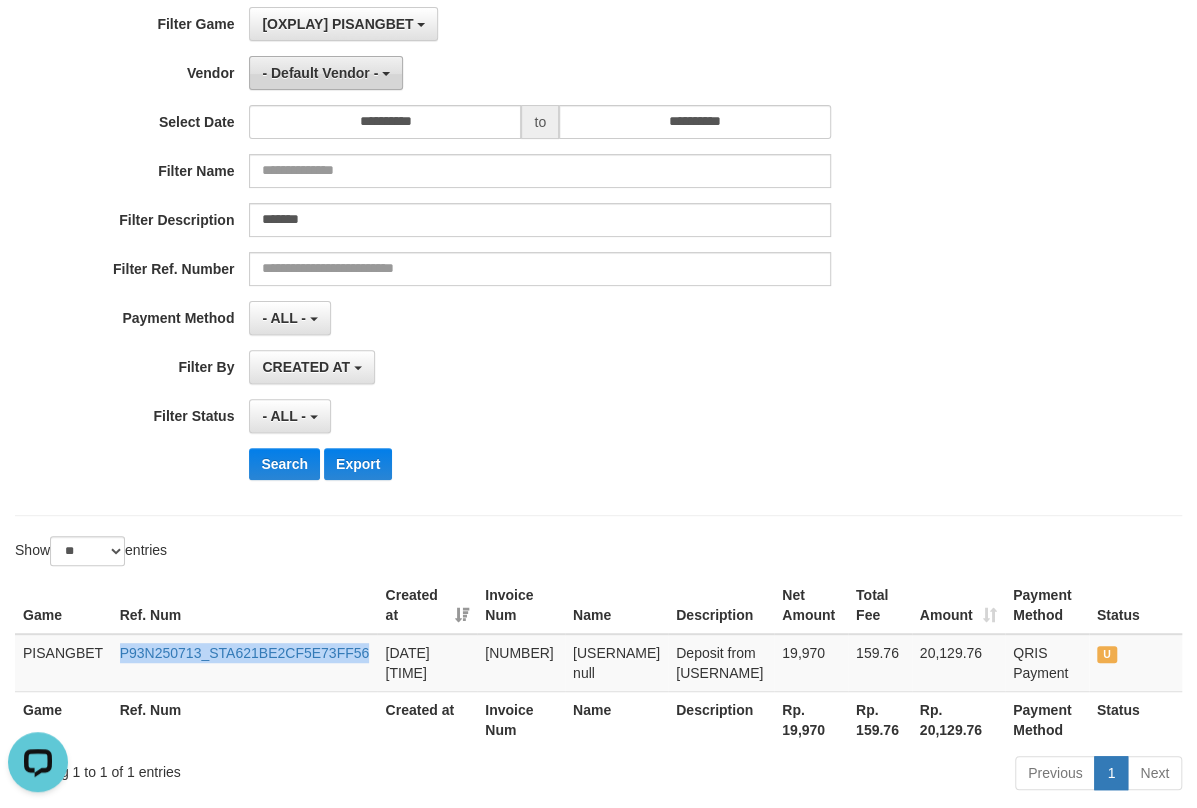 copy on "P93N250713_STA621BE2CF5E73FF56" 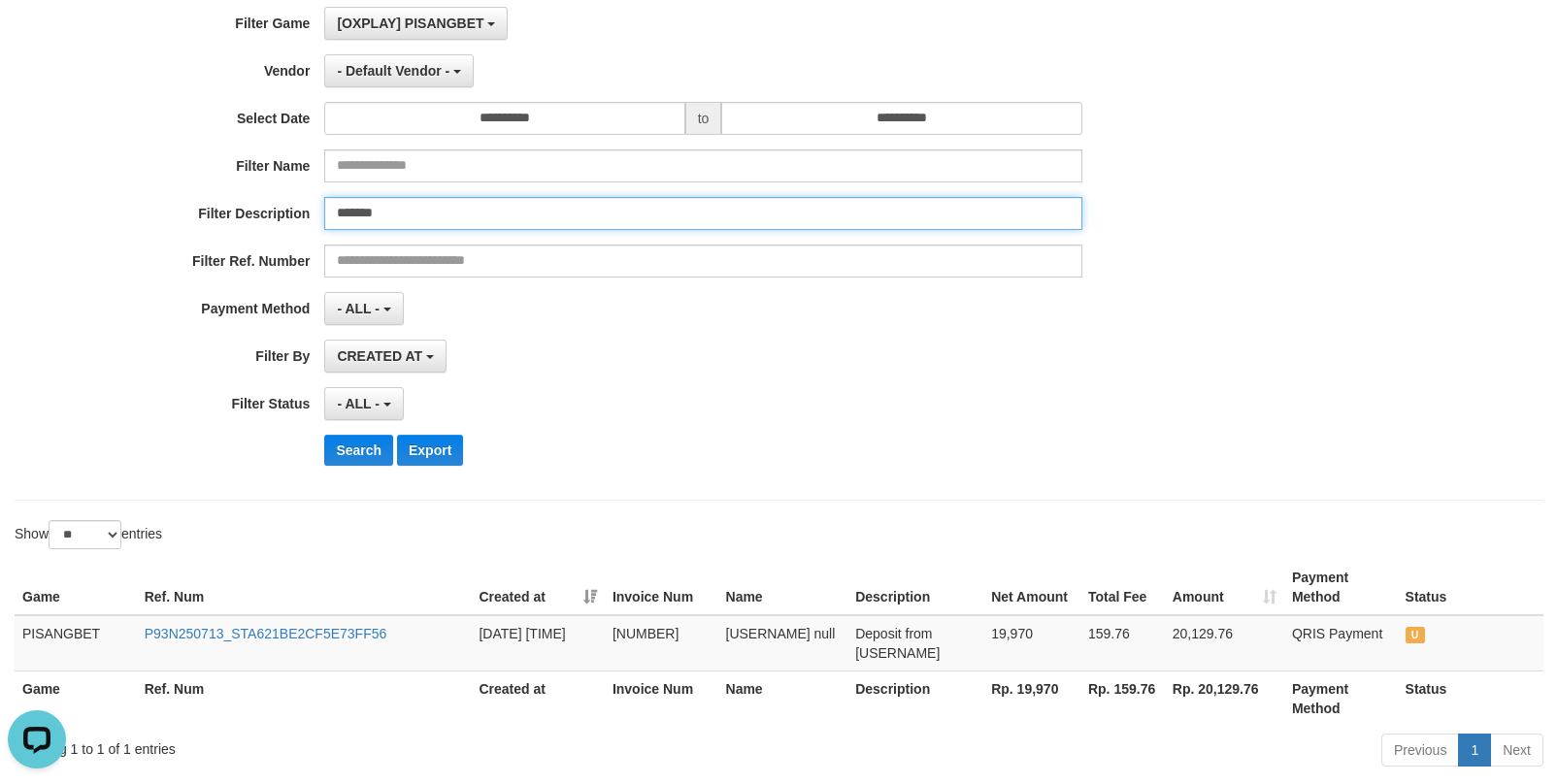 click on "*******" at bounding box center [703, 213] 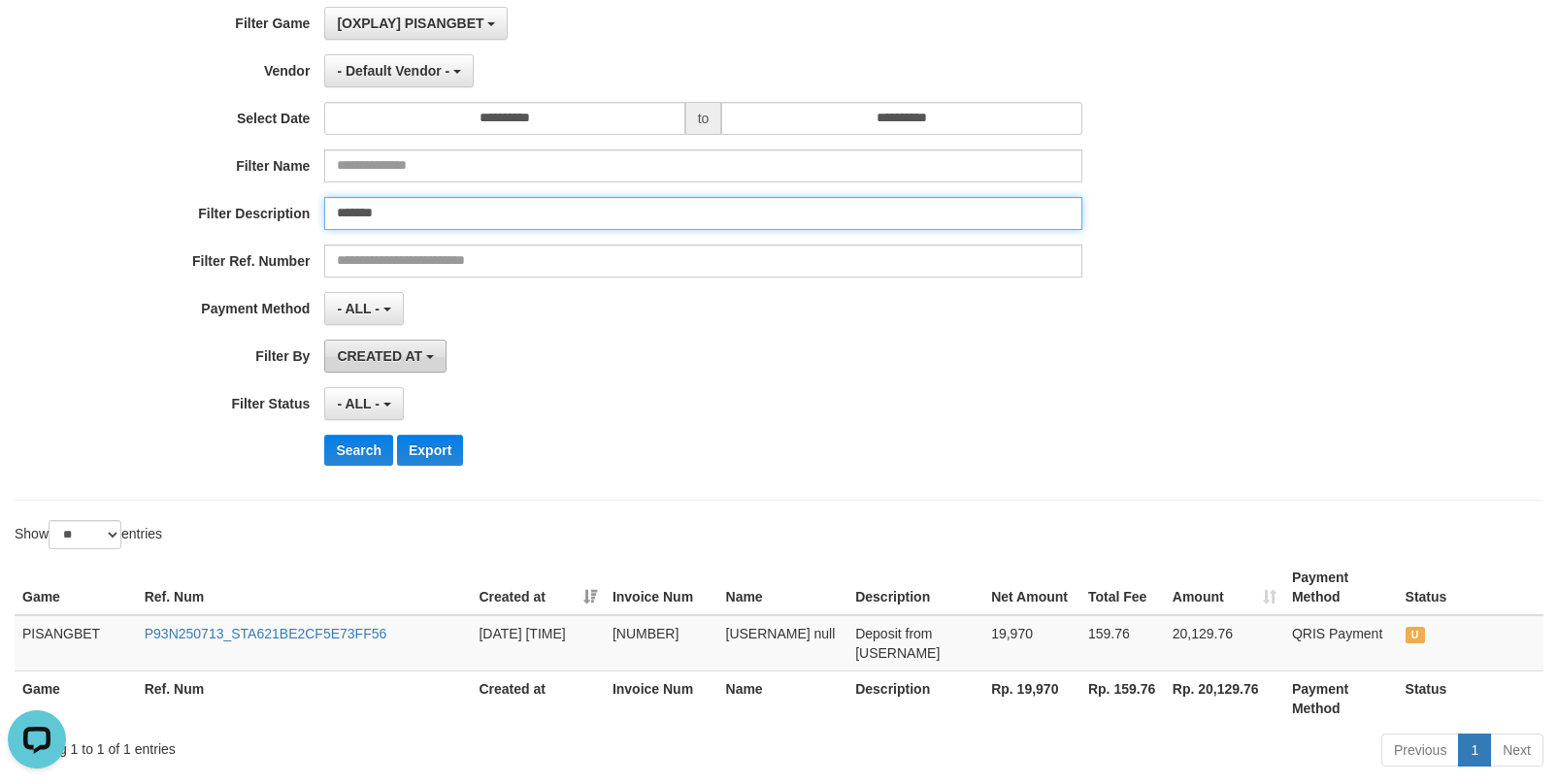 paste 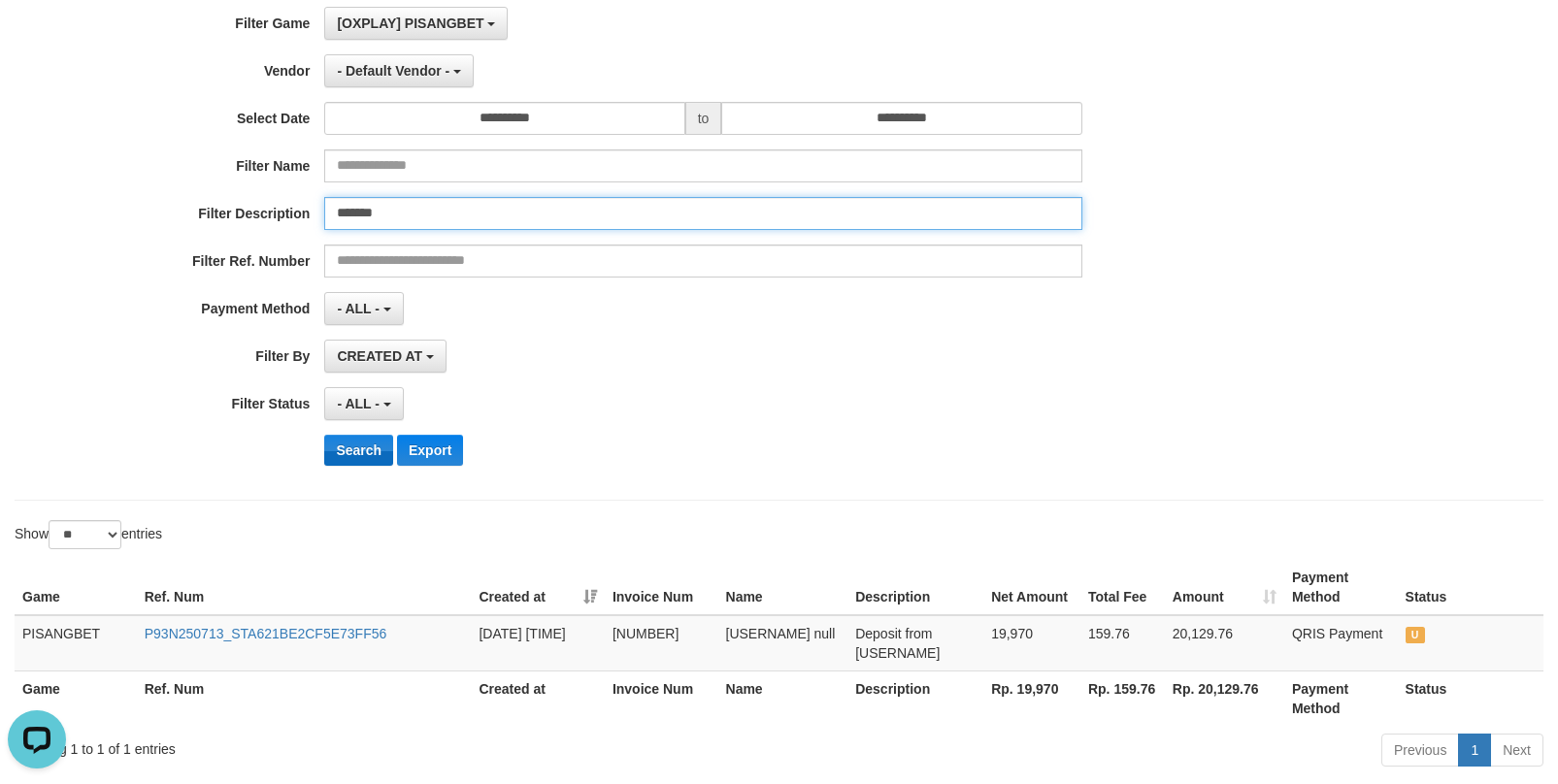type on "*******" 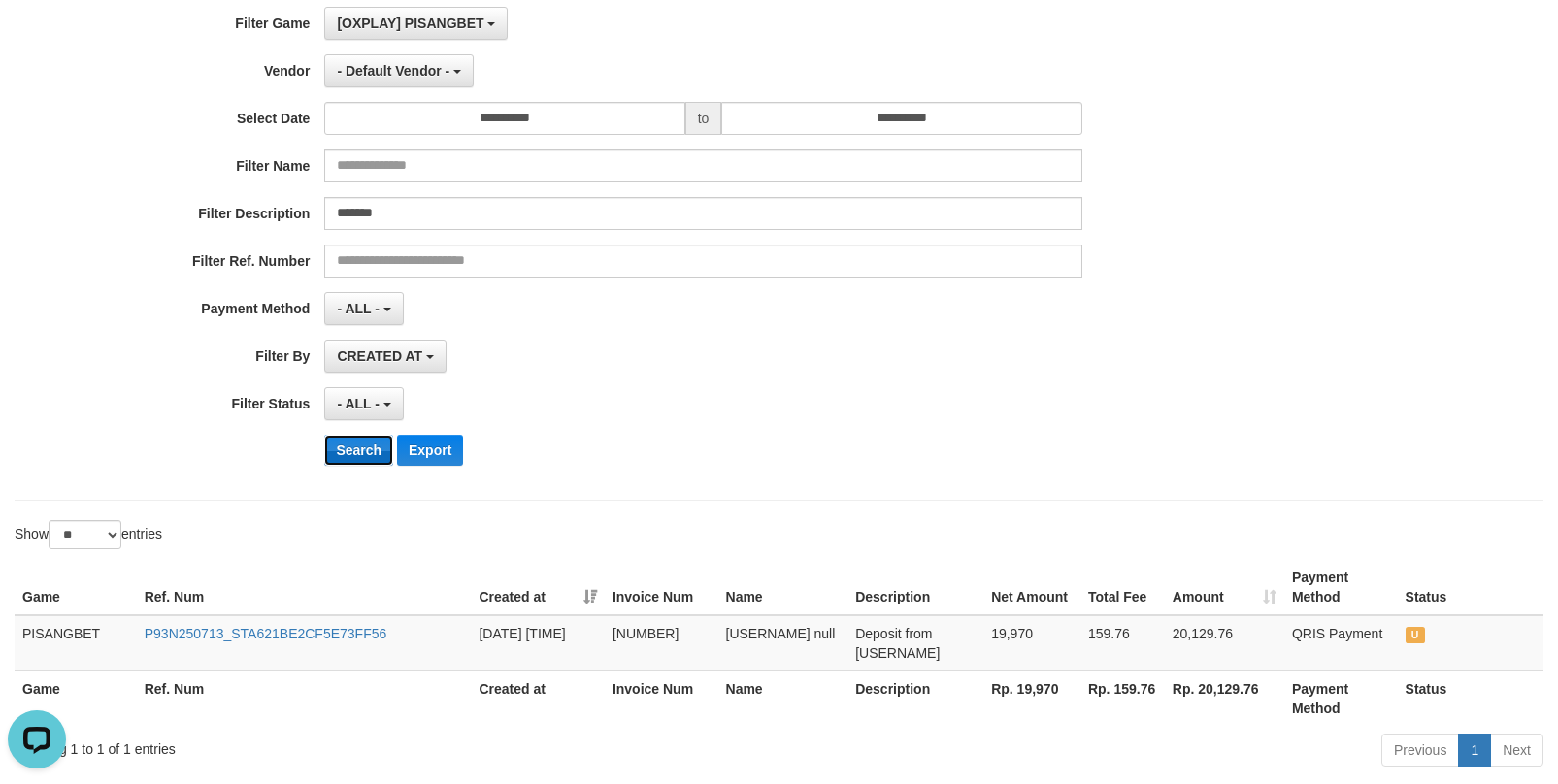 click on "Search" at bounding box center (358, 450) 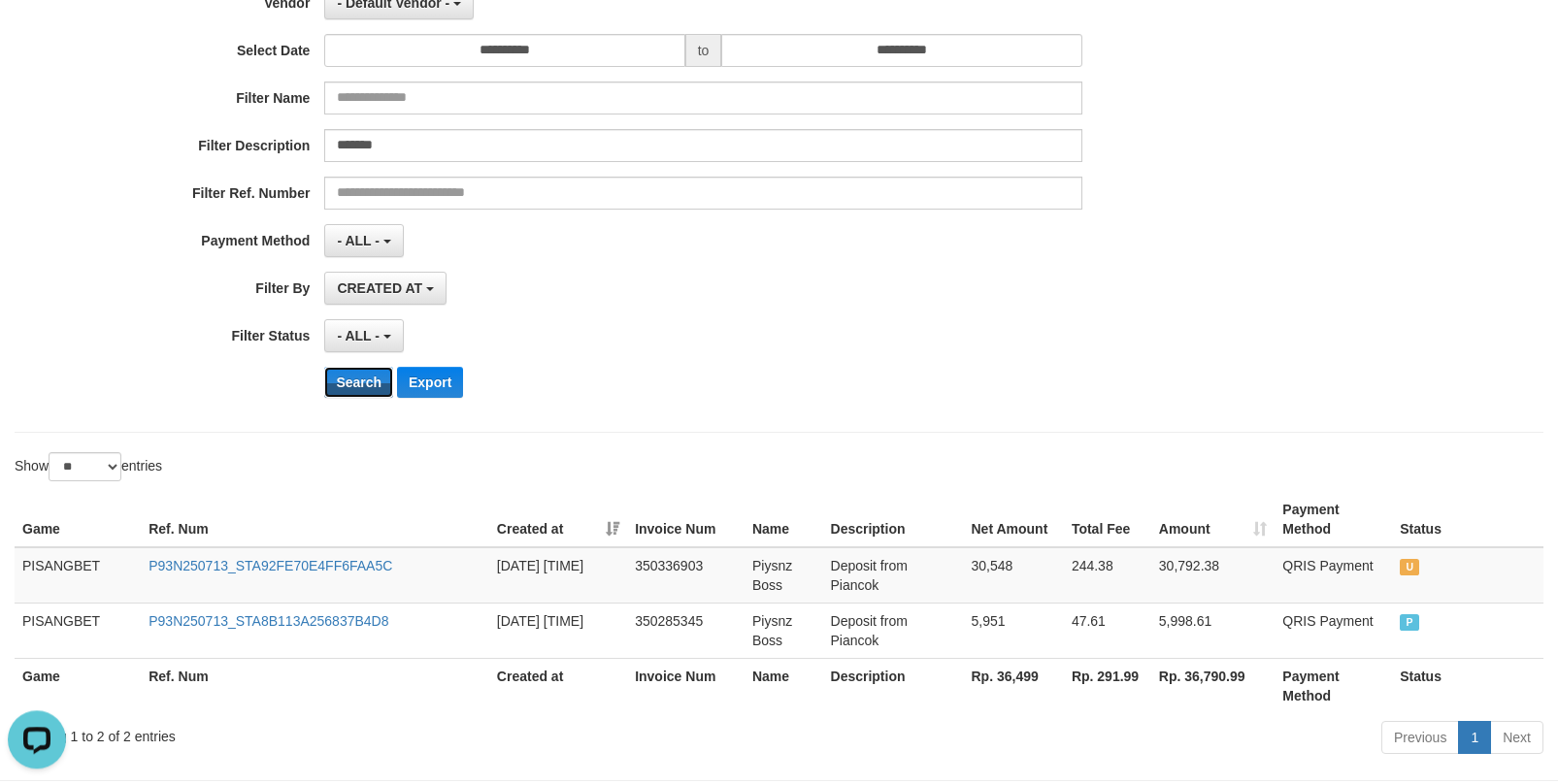 scroll, scrollTop: 142, scrollLeft: 0, axis: vertical 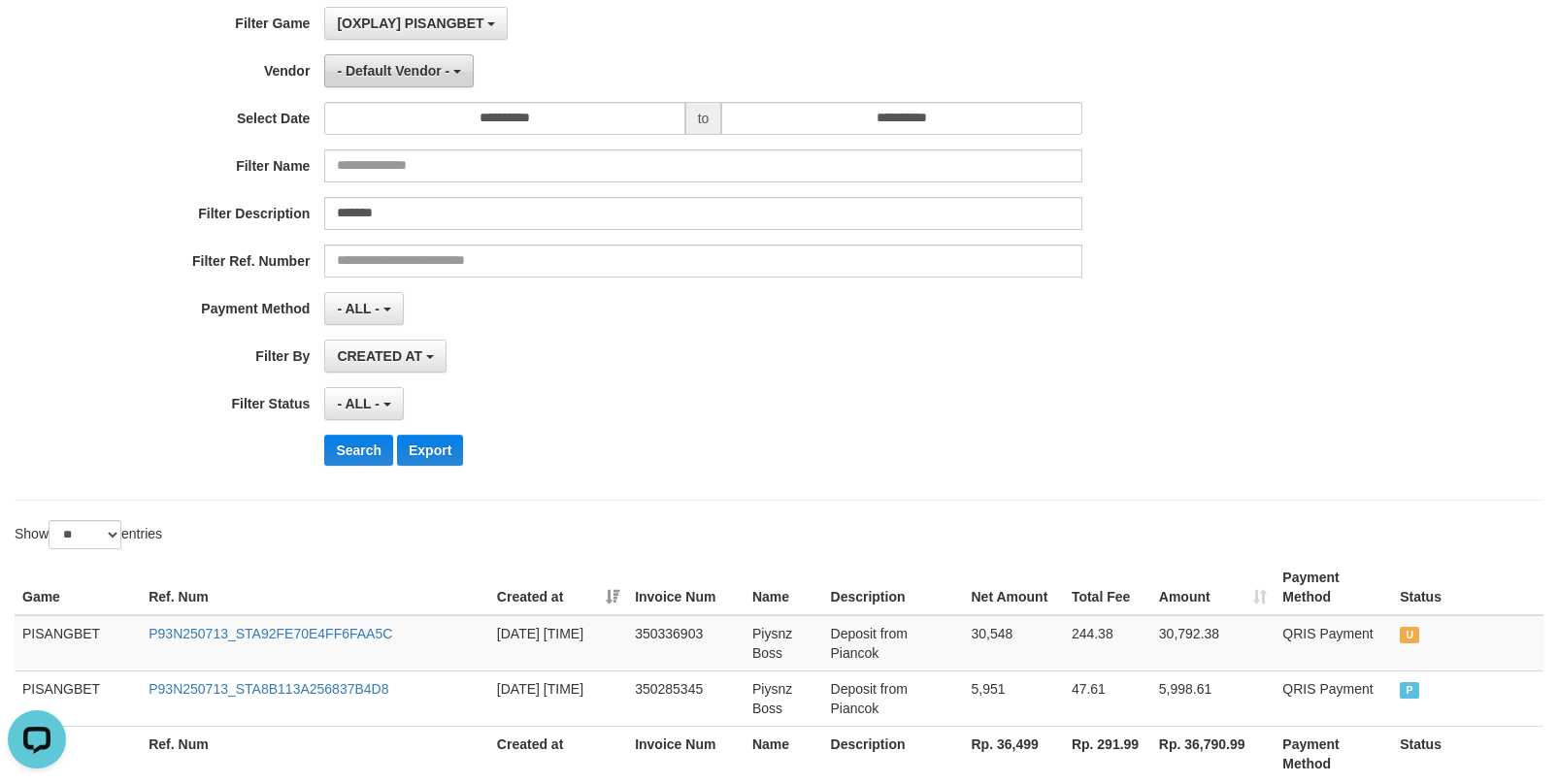 drag, startPoint x: 403, startPoint y: 49, endPoint x: 401, endPoint y: 76, distance: 27.073973 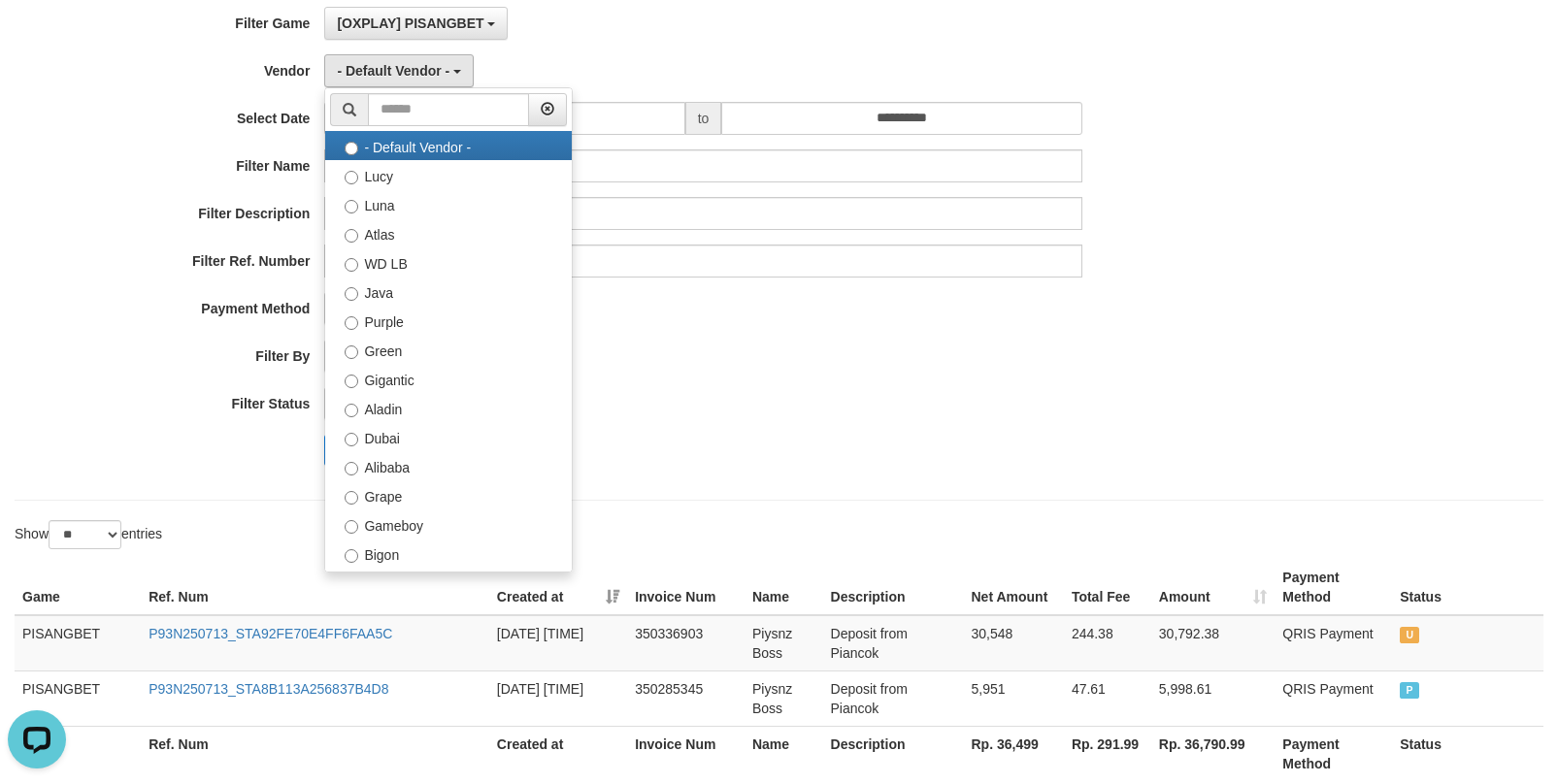 click on "Search
Export" at bounding box center [811, 450] 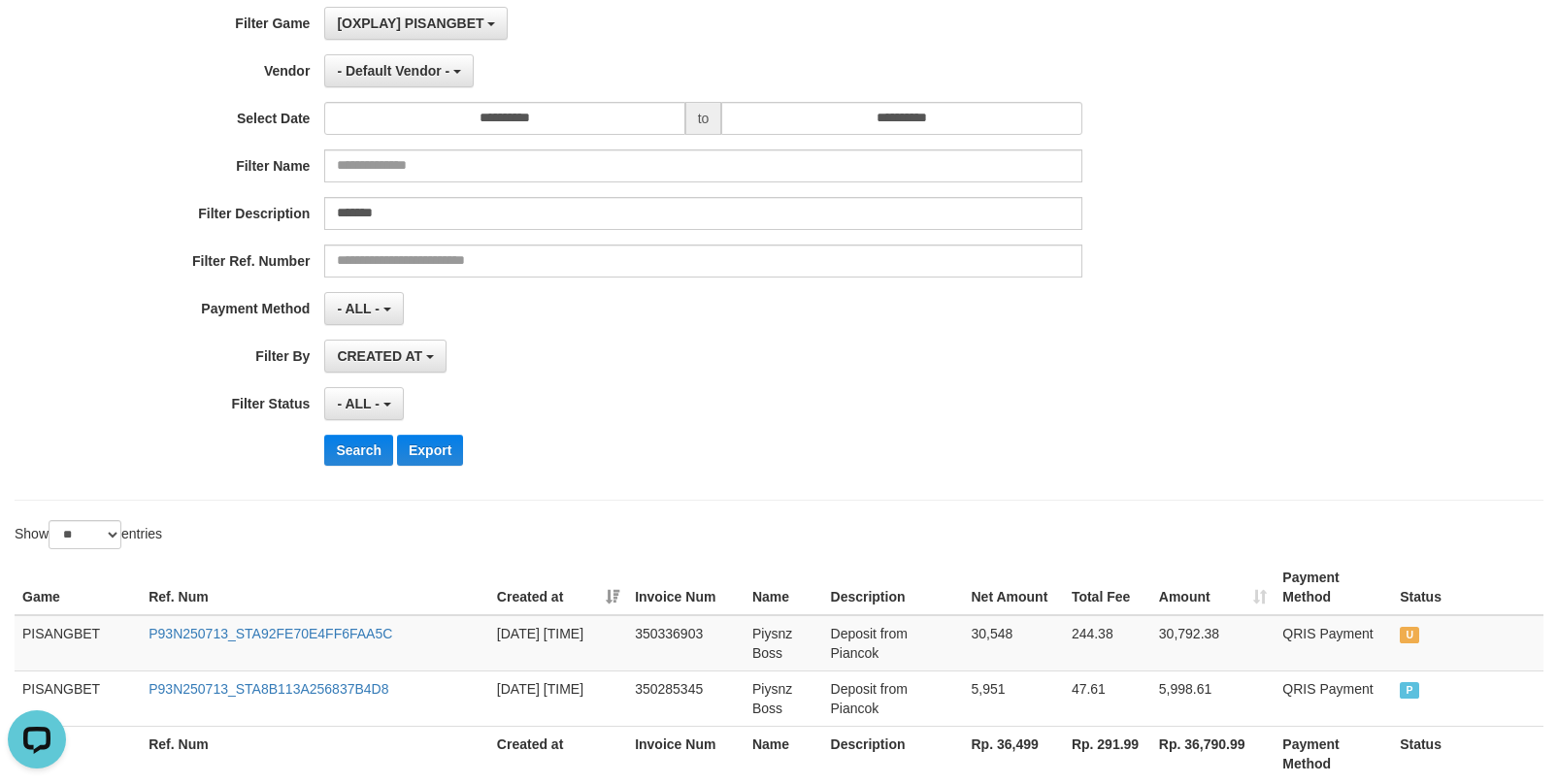 click on "**********" at bounding box center (649, 244) 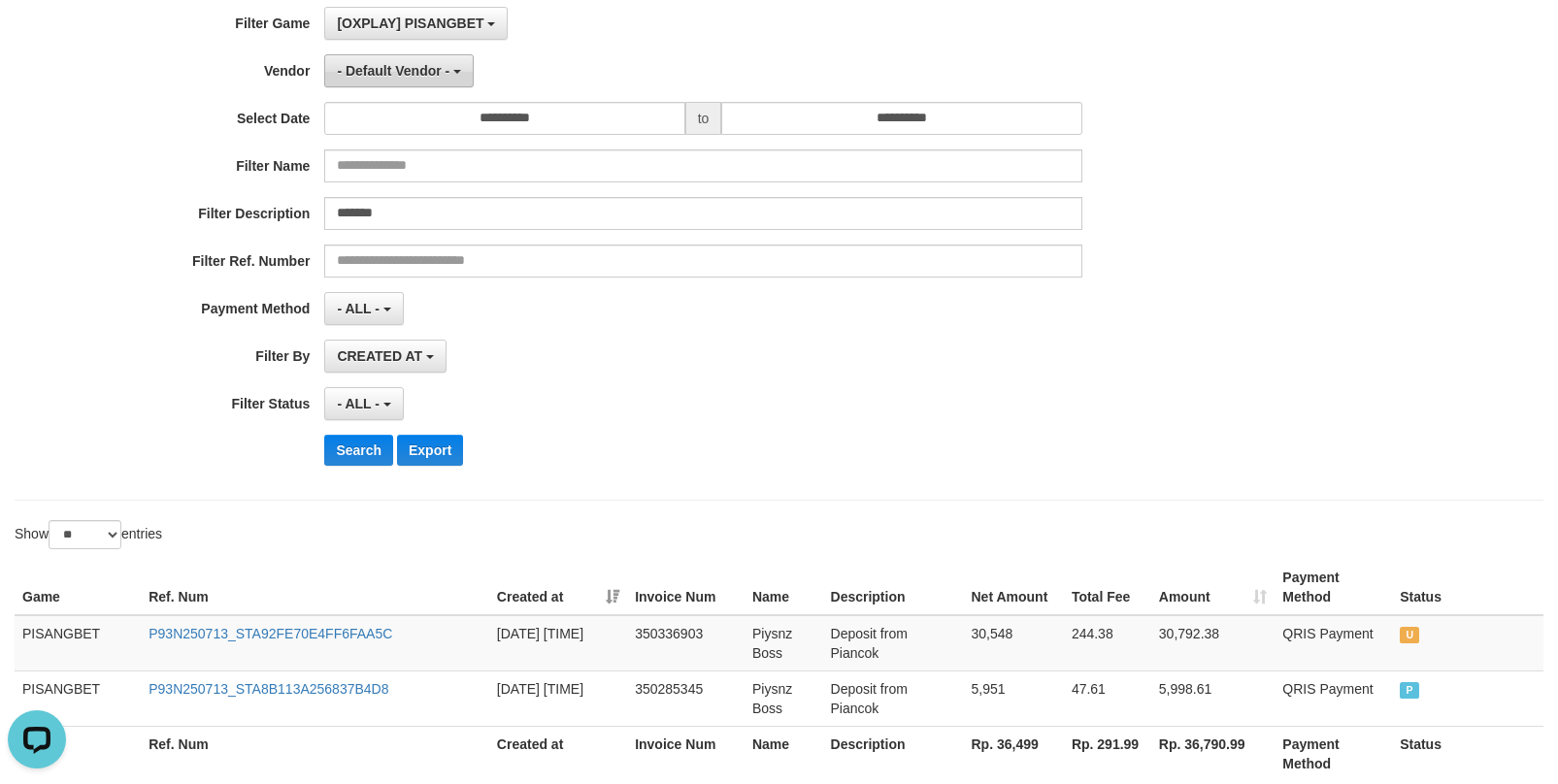 click on "- Default Vendor -" at bounding box center [399, 71] 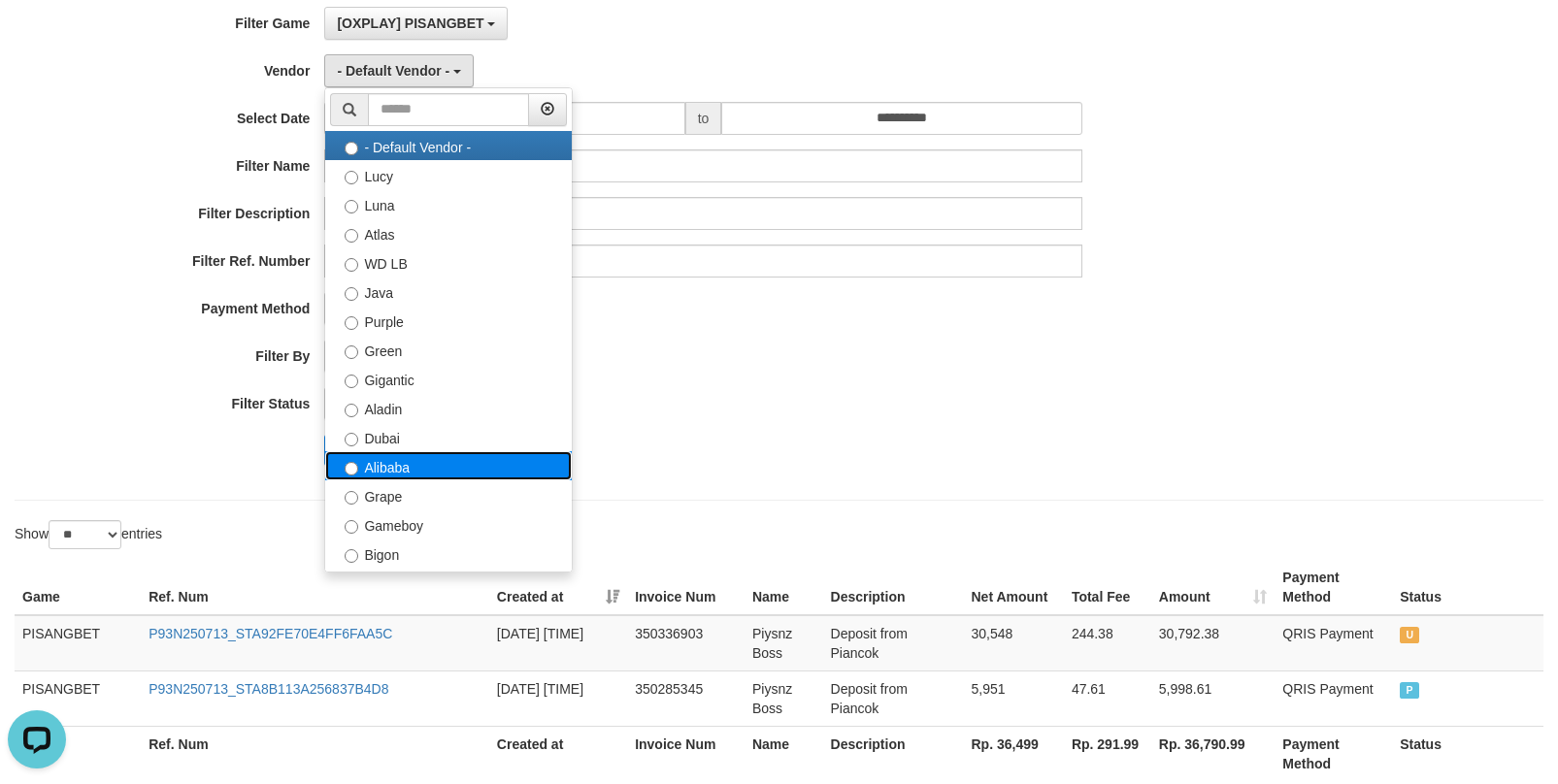 click on "Alibaba" at bounding box center [448, 466] 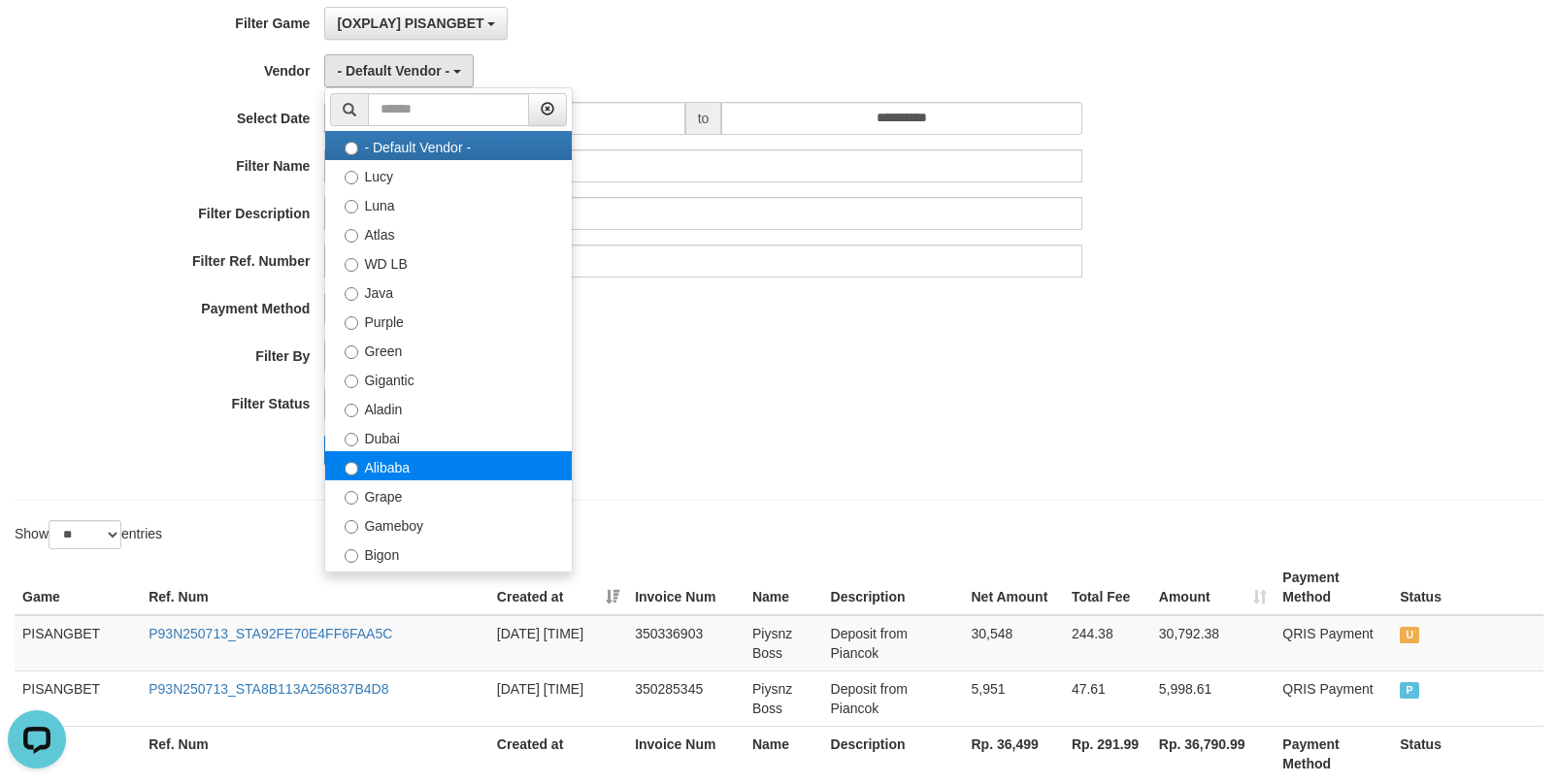 select on "**********" 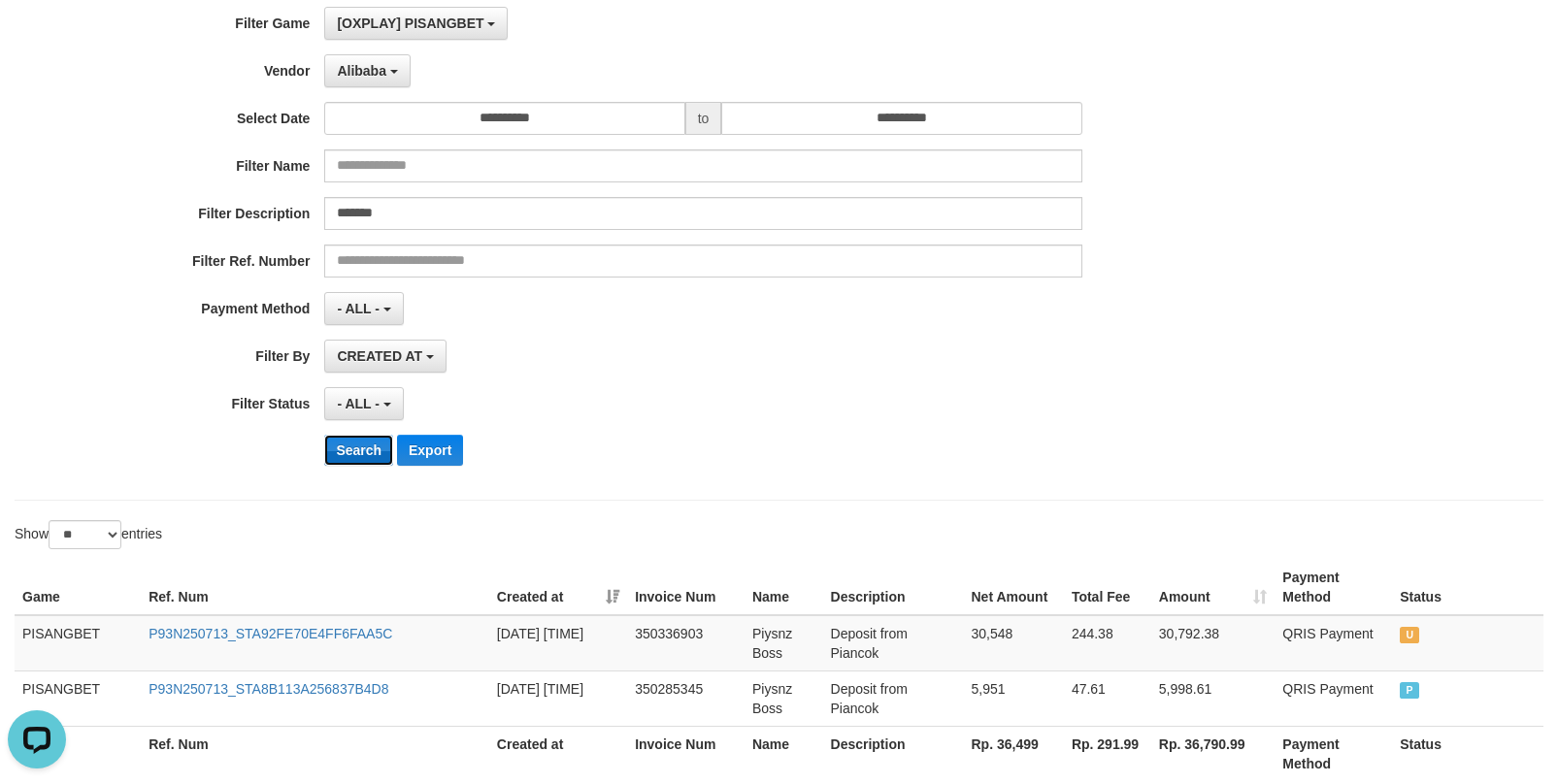 click on "Search" at bounding box center (358, 450) 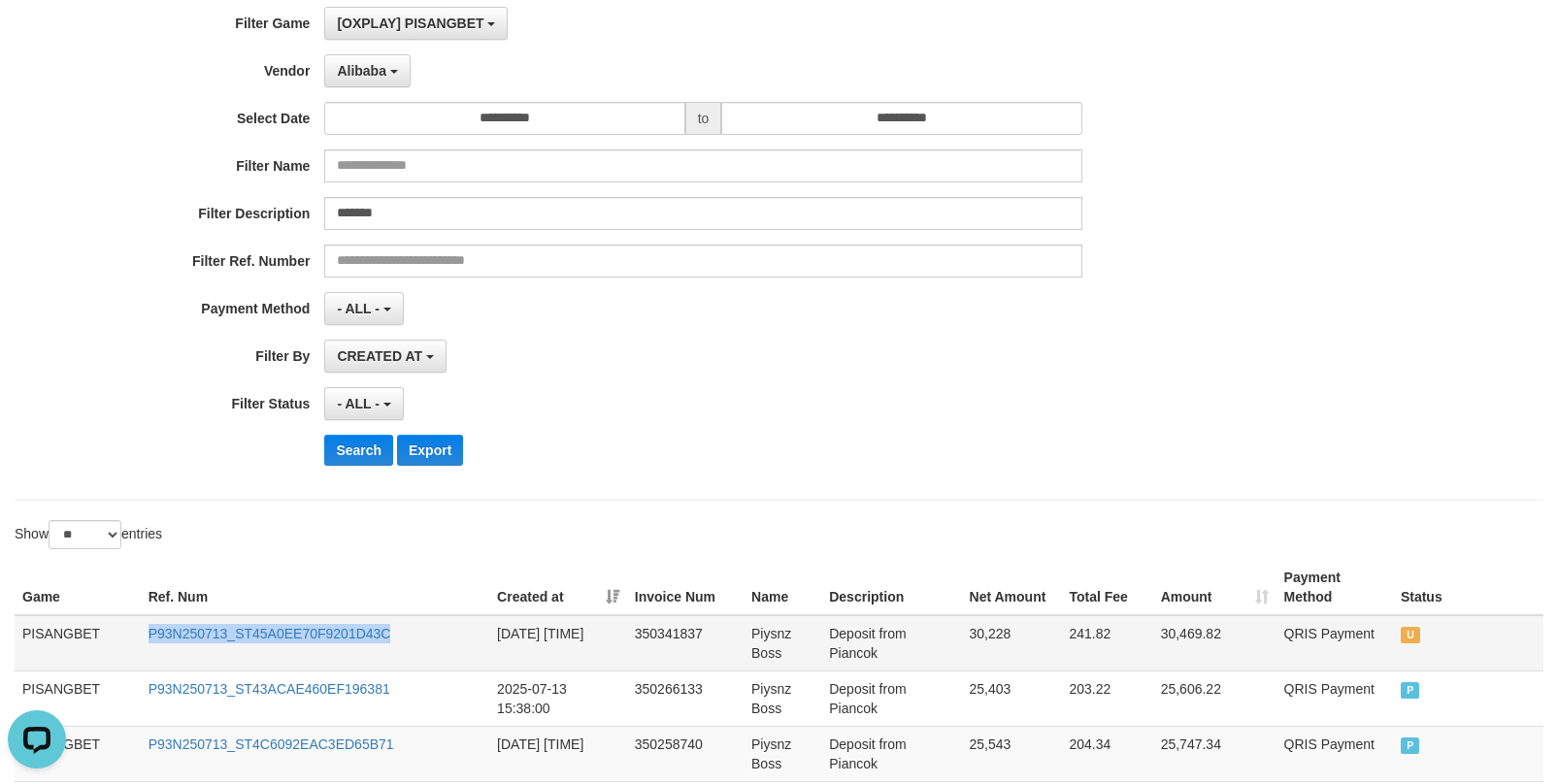 drag, startPoint x: 129, startPoint y: 663, endPoint x: 406, endPoint y: 662, distance: 277.00181 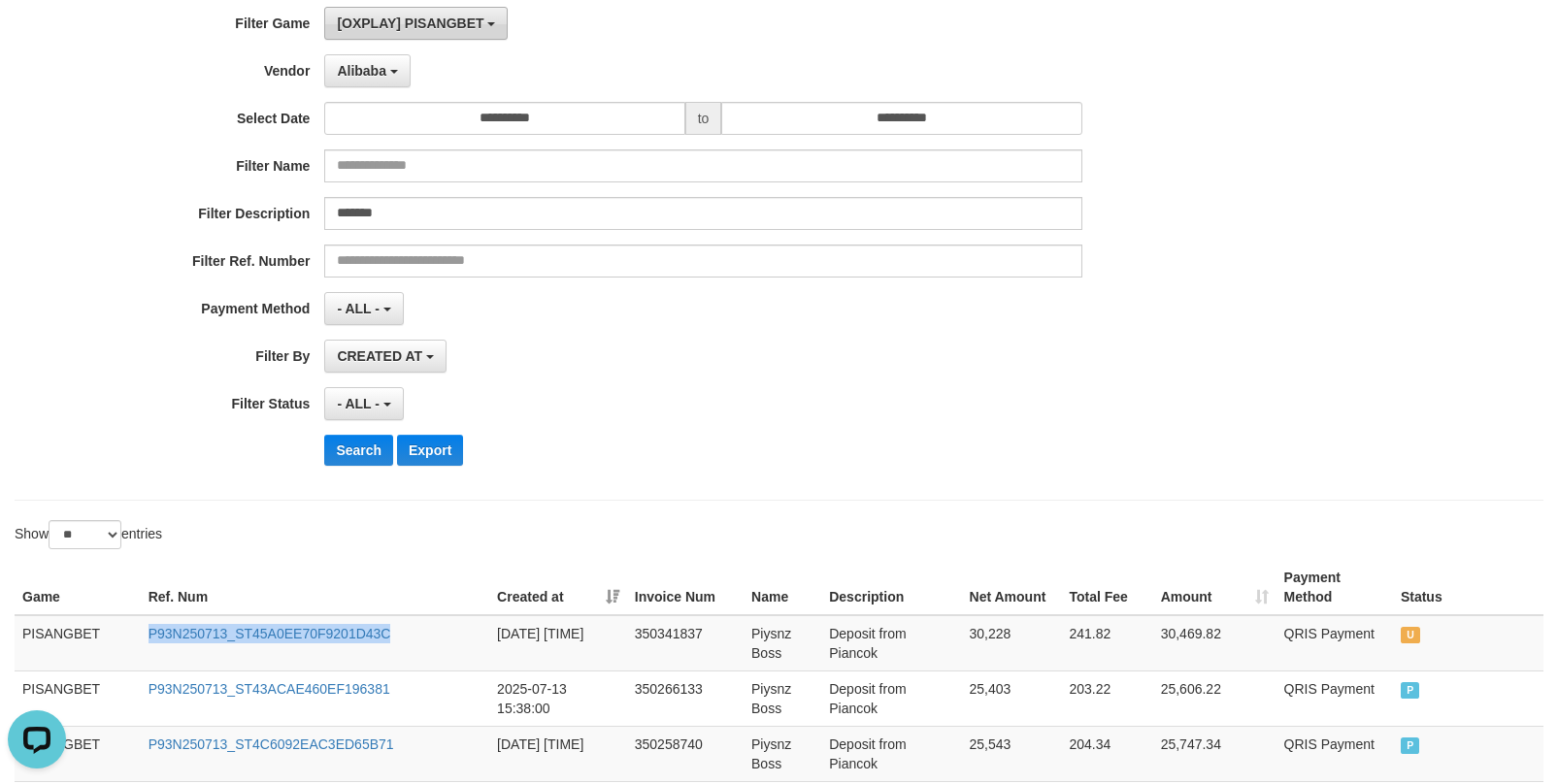 copy on "P93N250713_ST45A0EE70F9201D43C" 